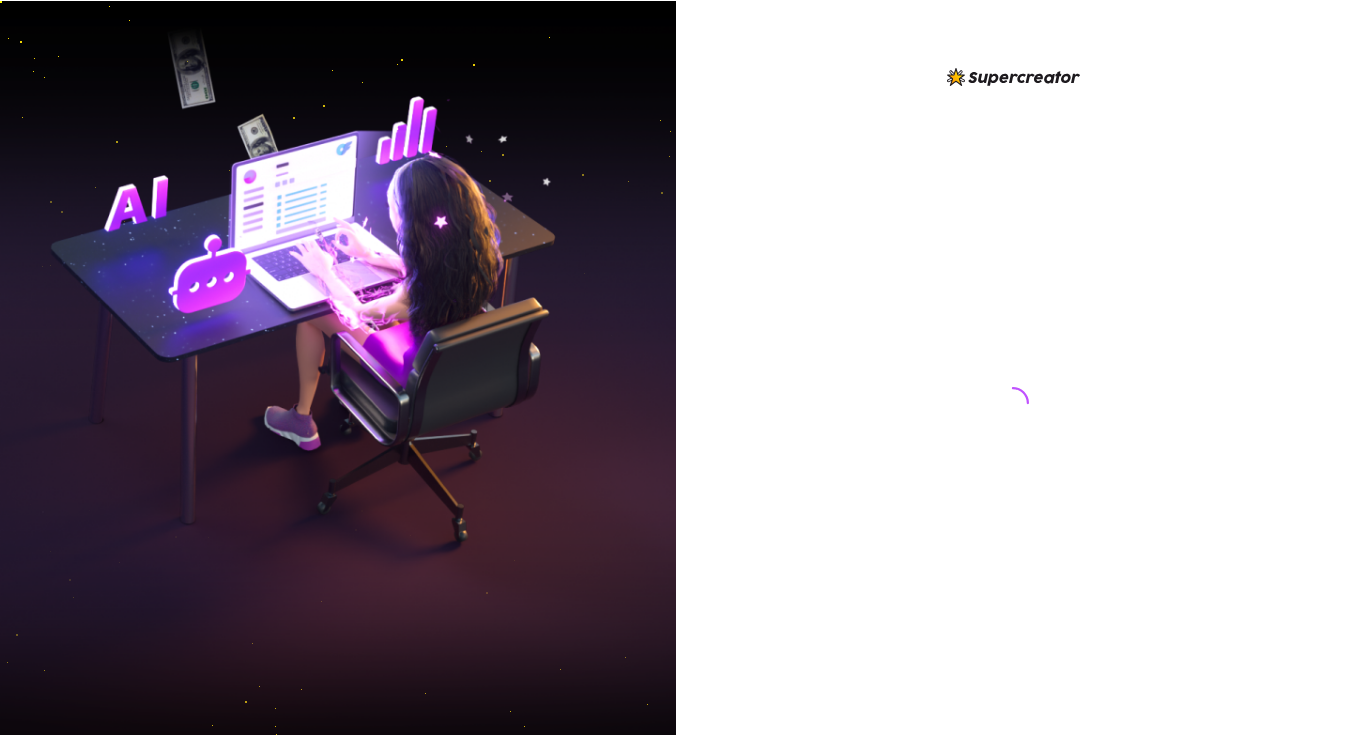 scroll, scrollTop: 0, scrollLeft: 0, axis: both 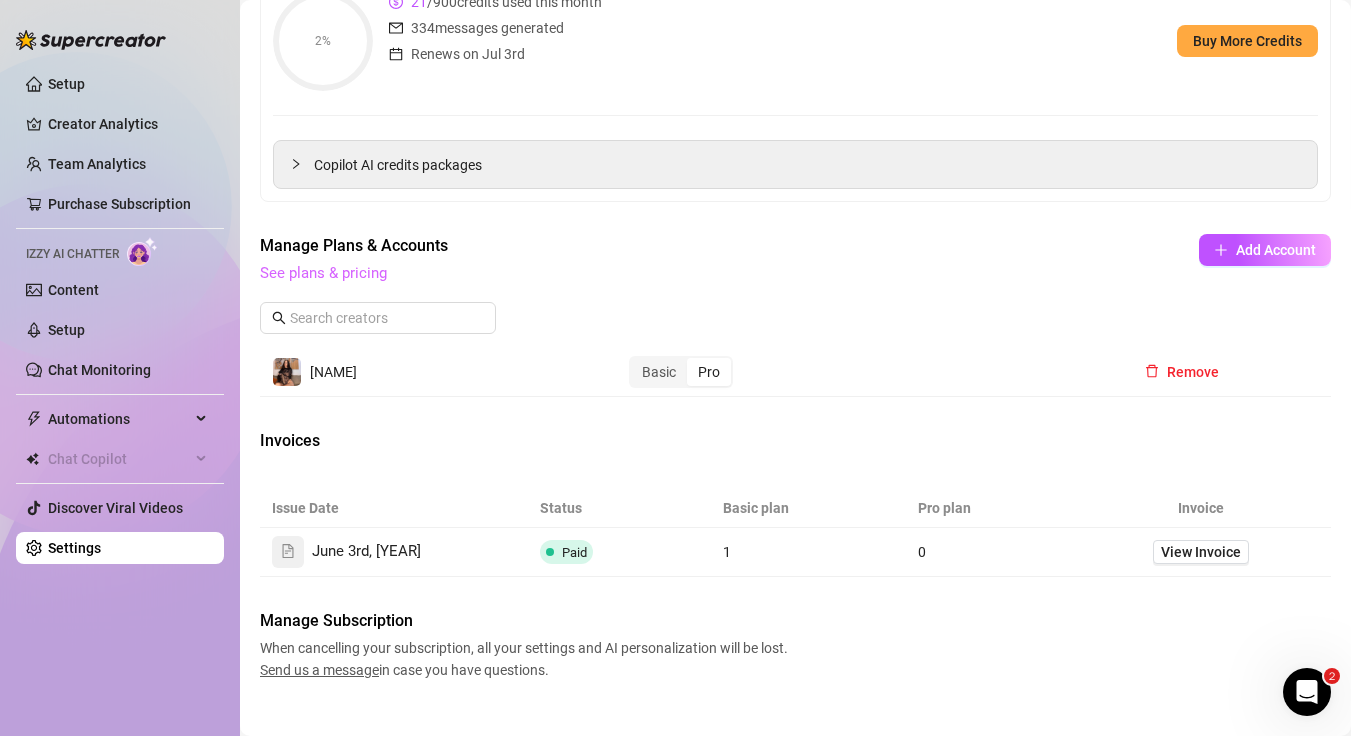click on "See plans & pricing" at bounding box center (323, 273) 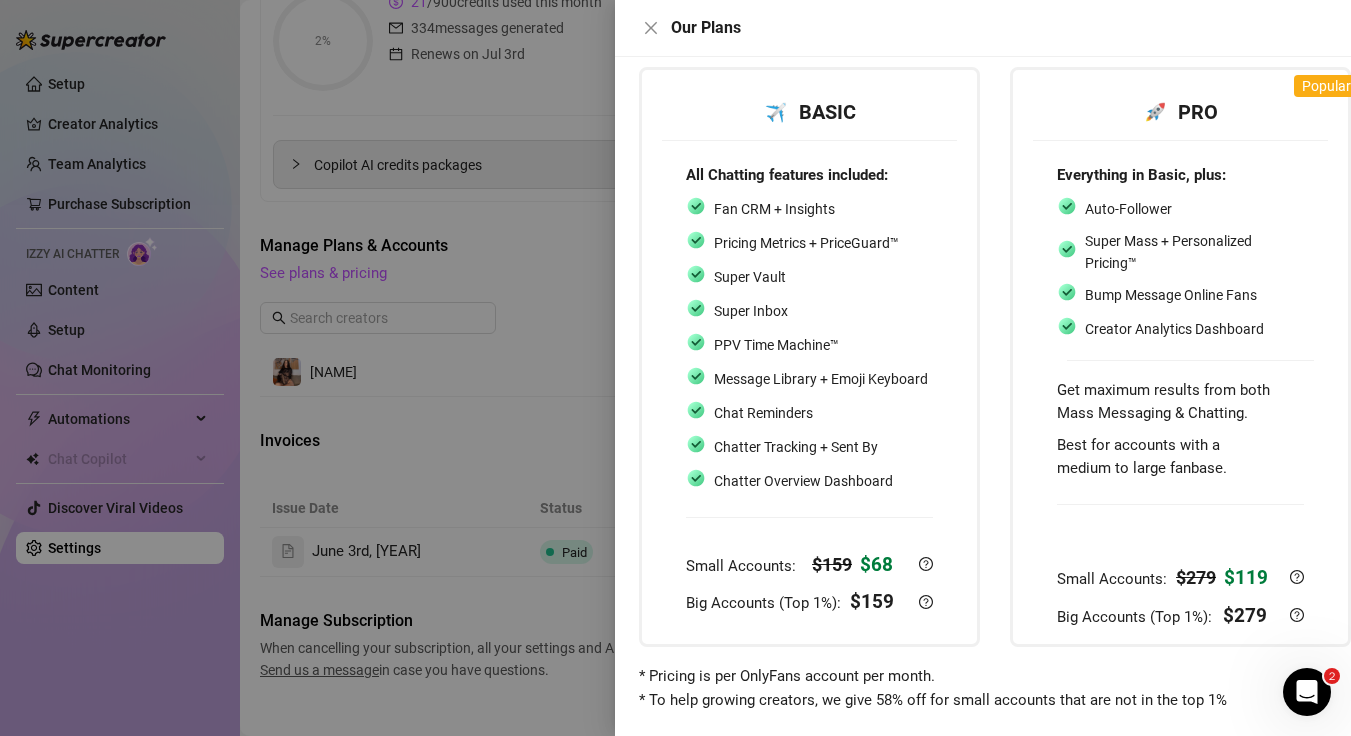 scroll, scrollTop: 149, scrollLeft: 0, axis: vertical 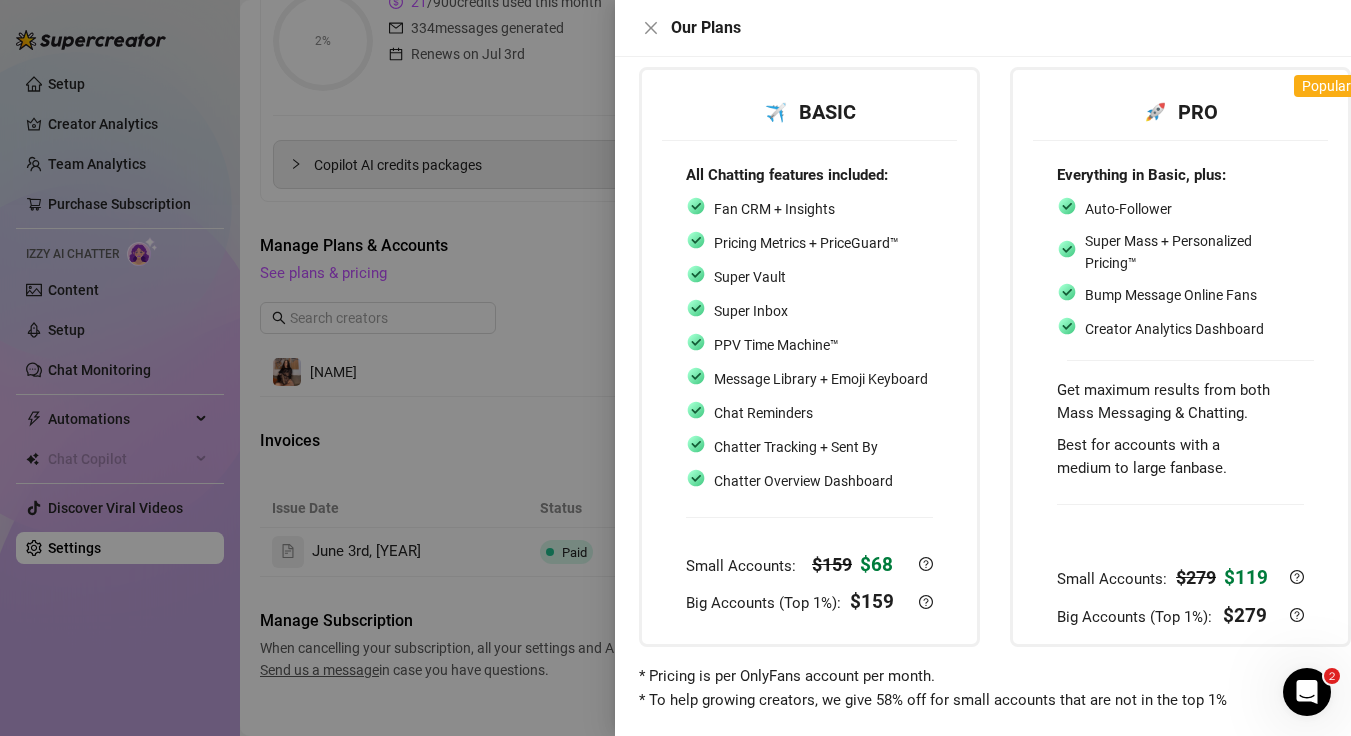 click on "🚀  PRO" at bounding box center (1180, 112) 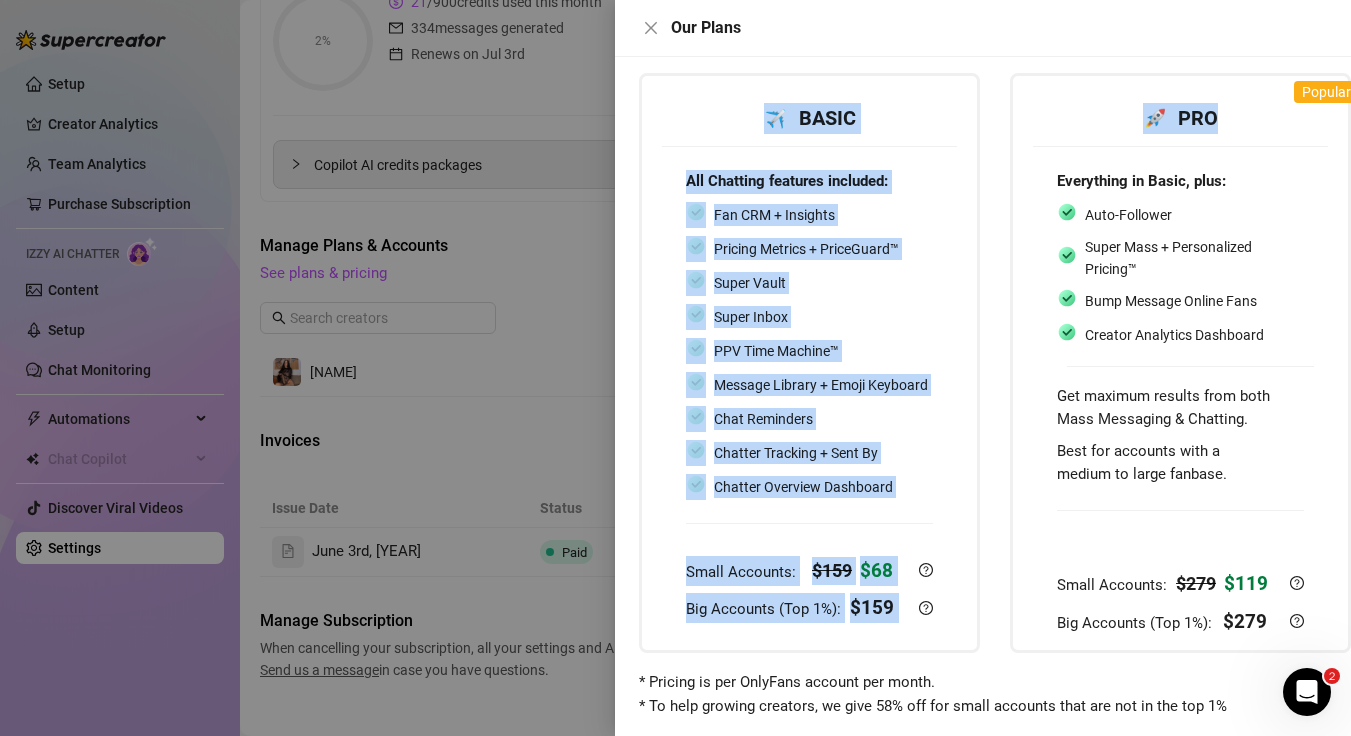 drag, startPoint x: 1275, startPoint y: 83, endPoint x: 1233, endPoint y: 139, distance: 70 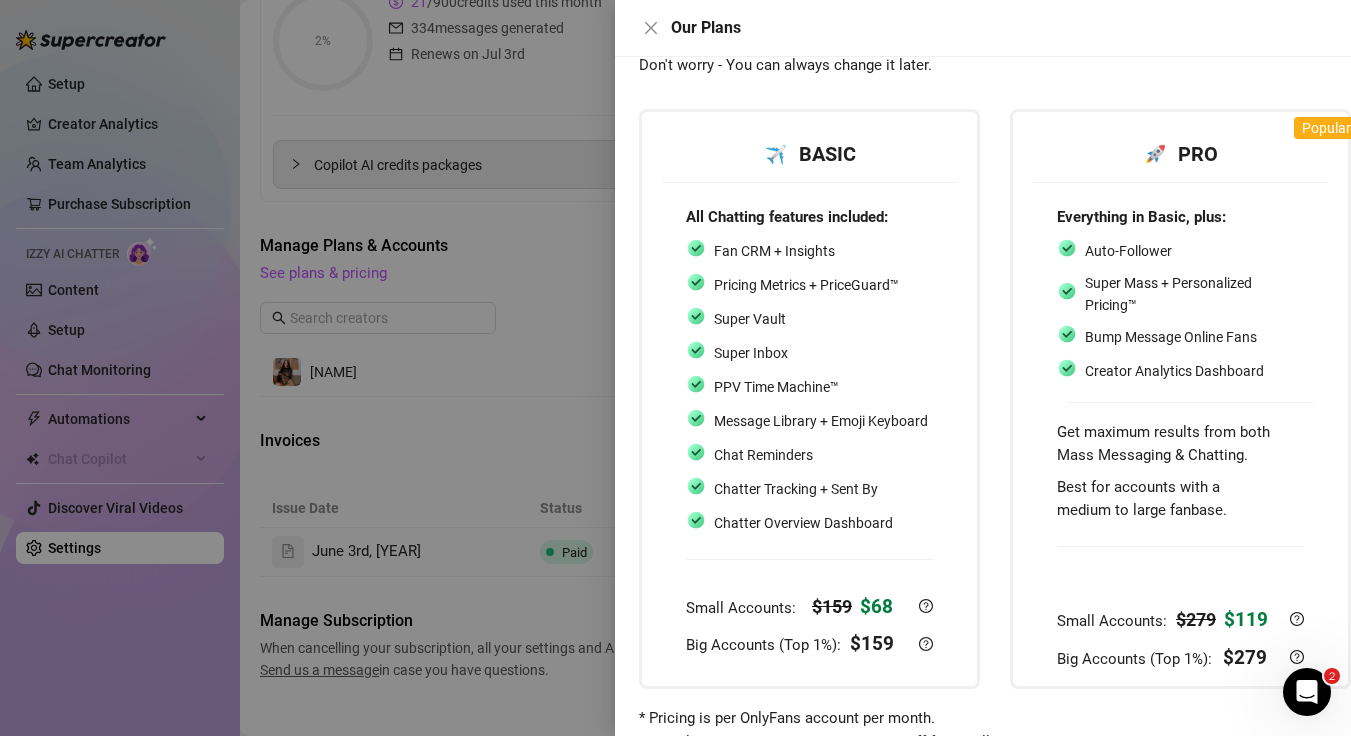 click on "Our Plans" at bounding box center (983, 28) 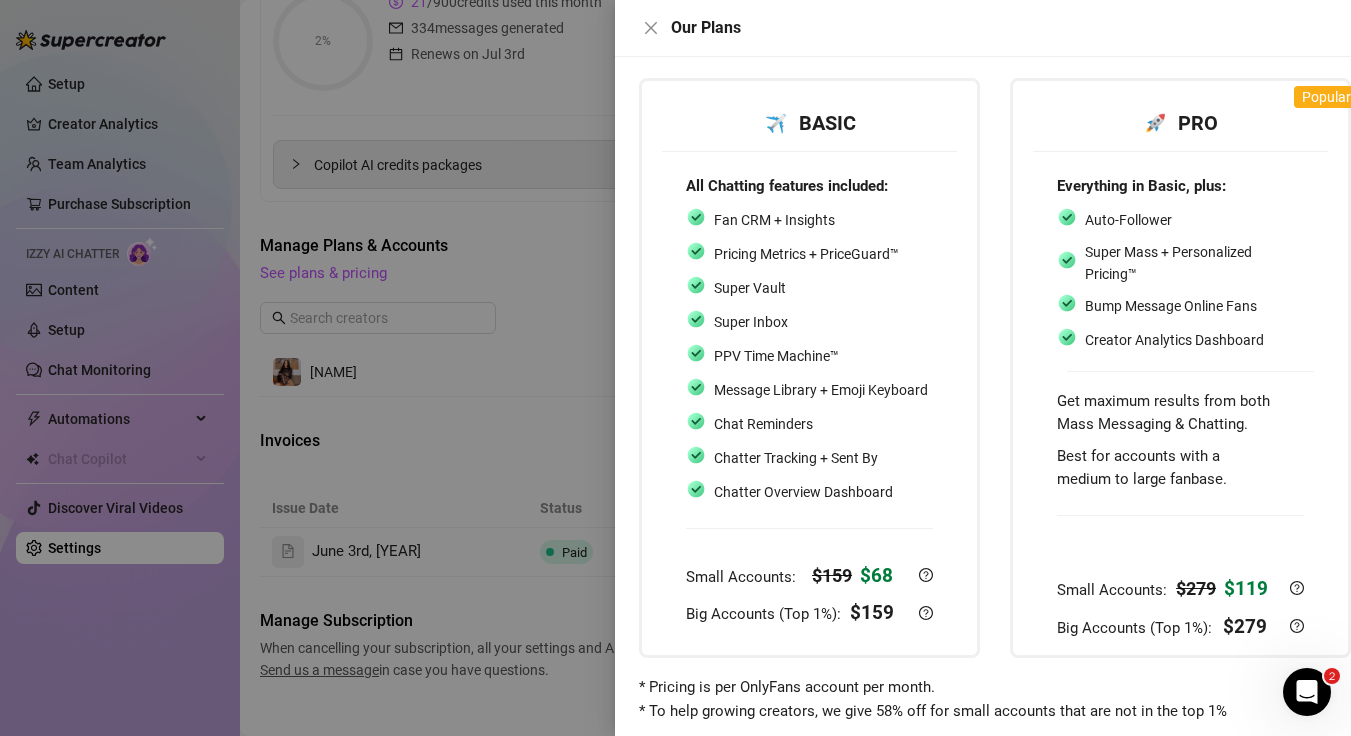 scroll, scrollTop: 149, scrollLeft: 0, axis: vertical 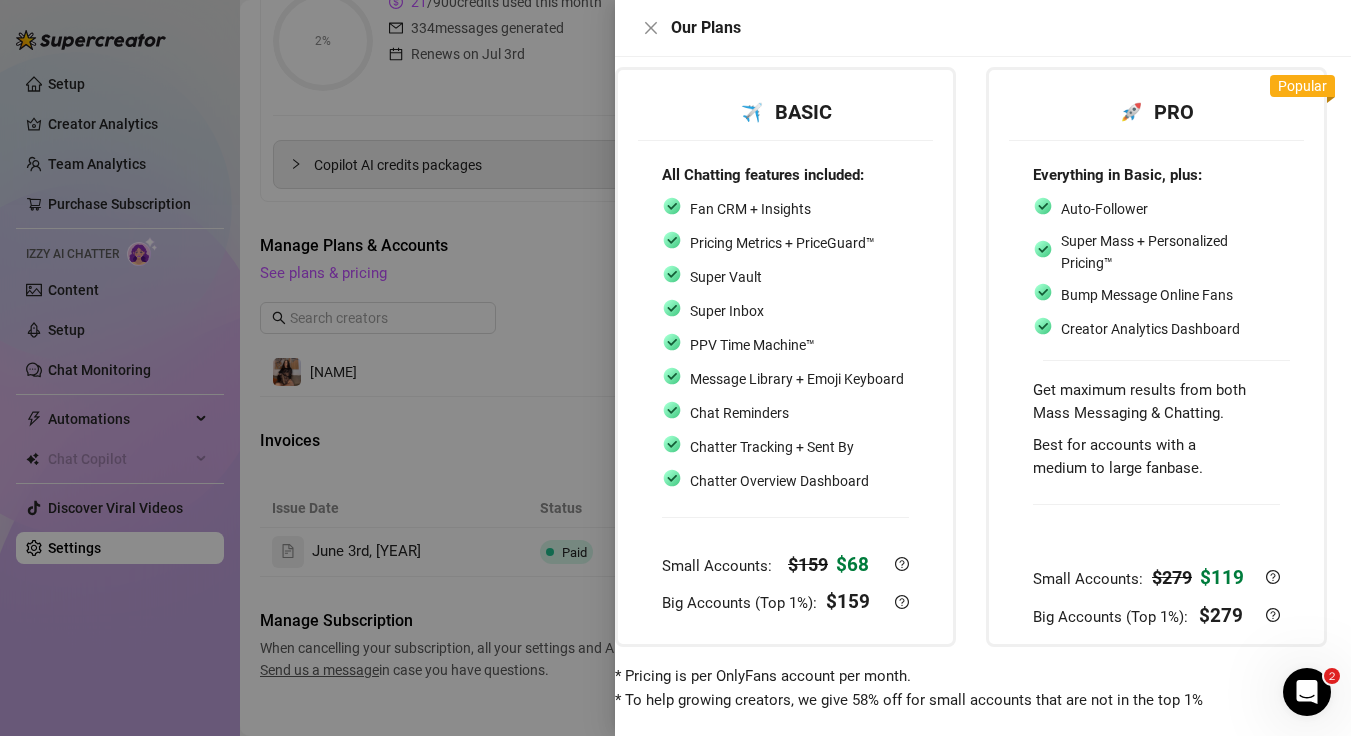 click on "Everything in Basic, plus: Auto-Follower Super Mass + Personalized Pricing™ Bump Message Online Fans Creator Analytics Dashboard Get maximum results from both Mass Messaging & Chatting. Best for accounts with a medium to large fanbase. Small Accounts:   $ 279 $ 119 Big Accounts (Top 1%):   $ 279" at bounding box center [1156, 397] 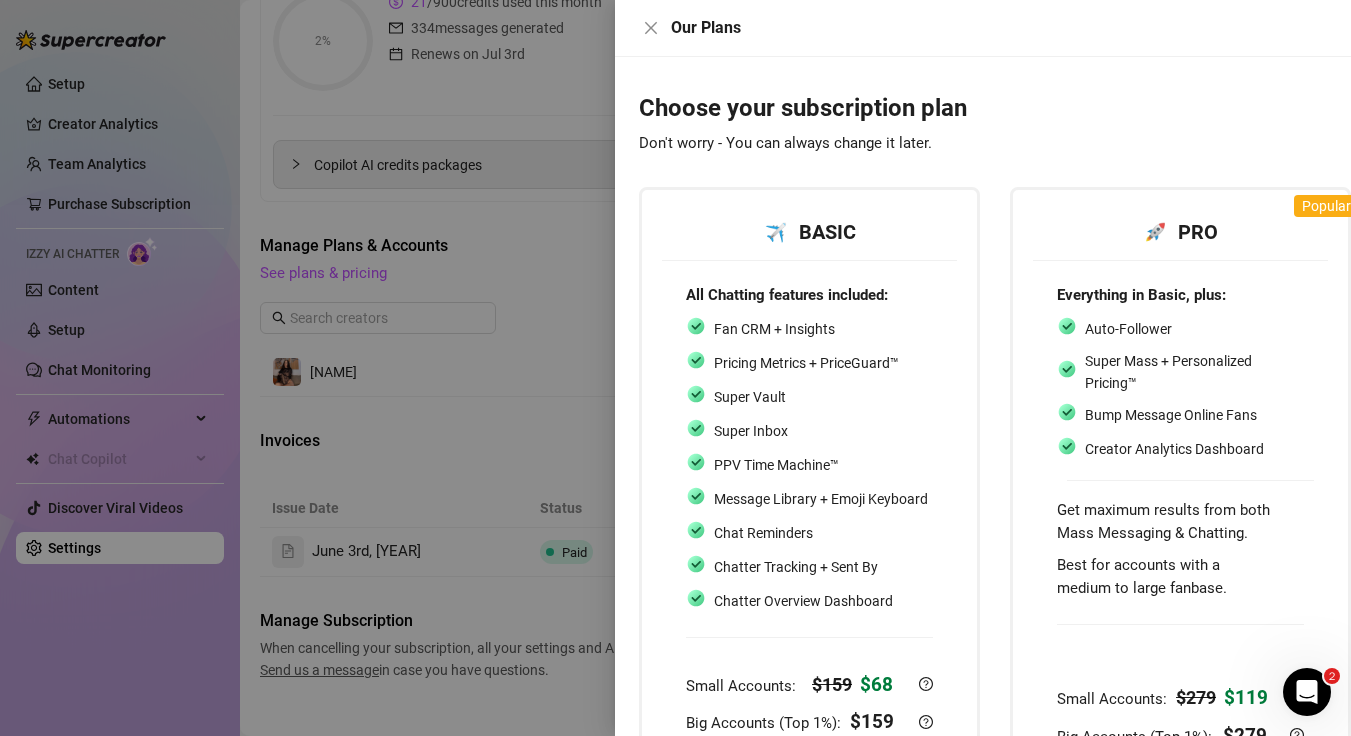 scroll, scrollTop: 0, scrollLeft: 0, axis: both 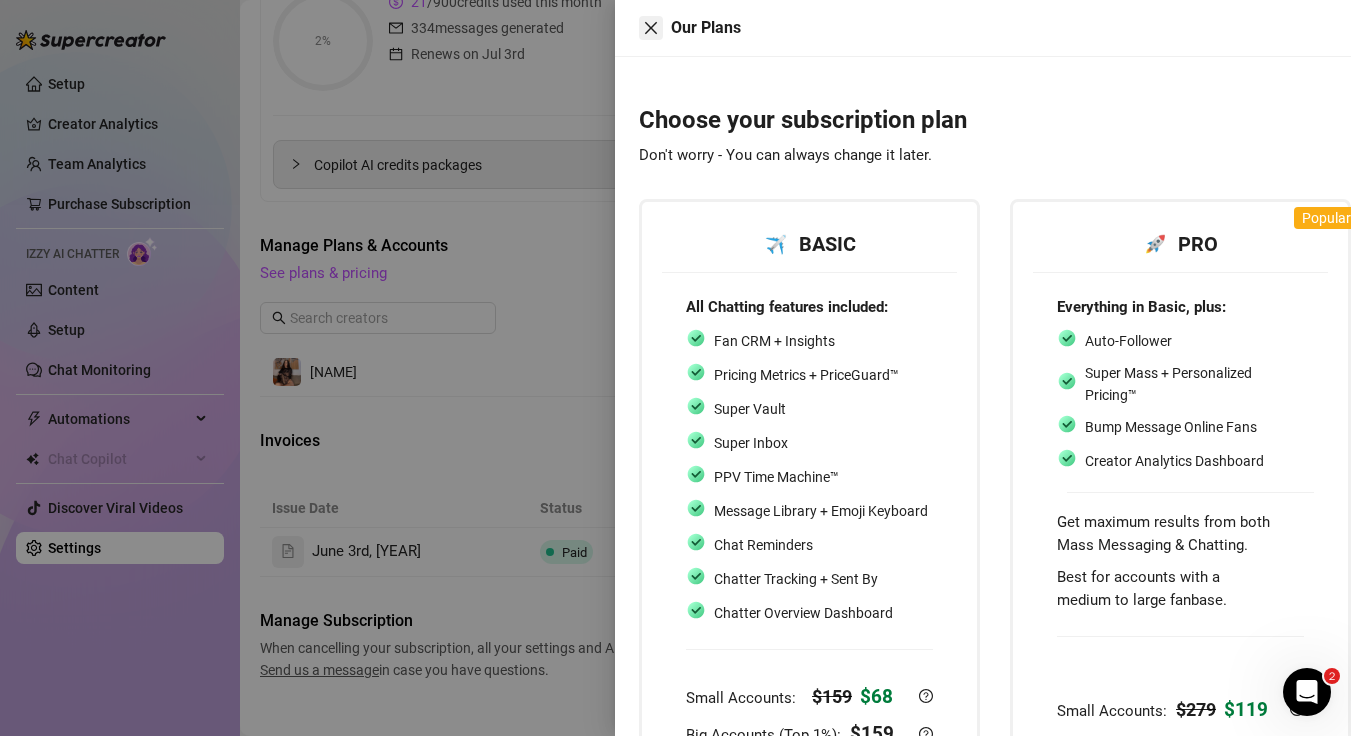 click 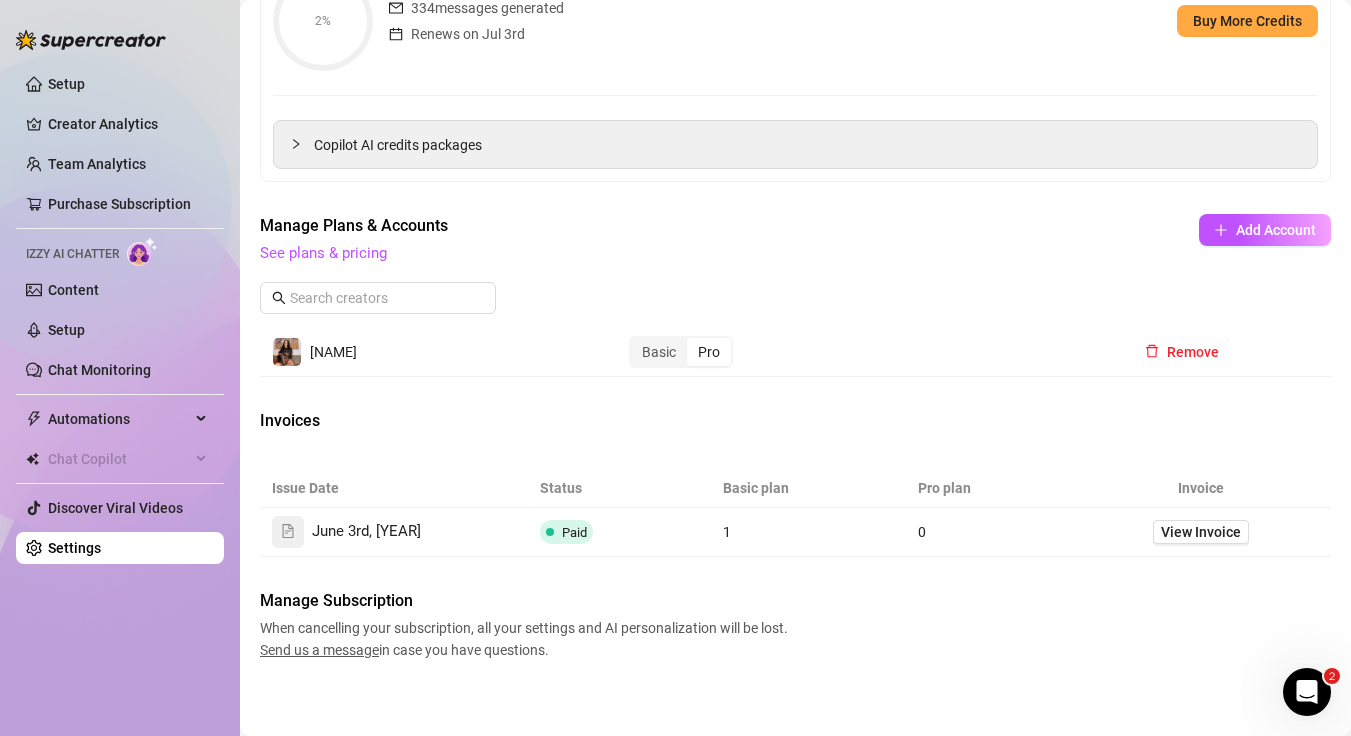 scroll, scrollTop: 330, scrollLeft: 0, axis: vertical 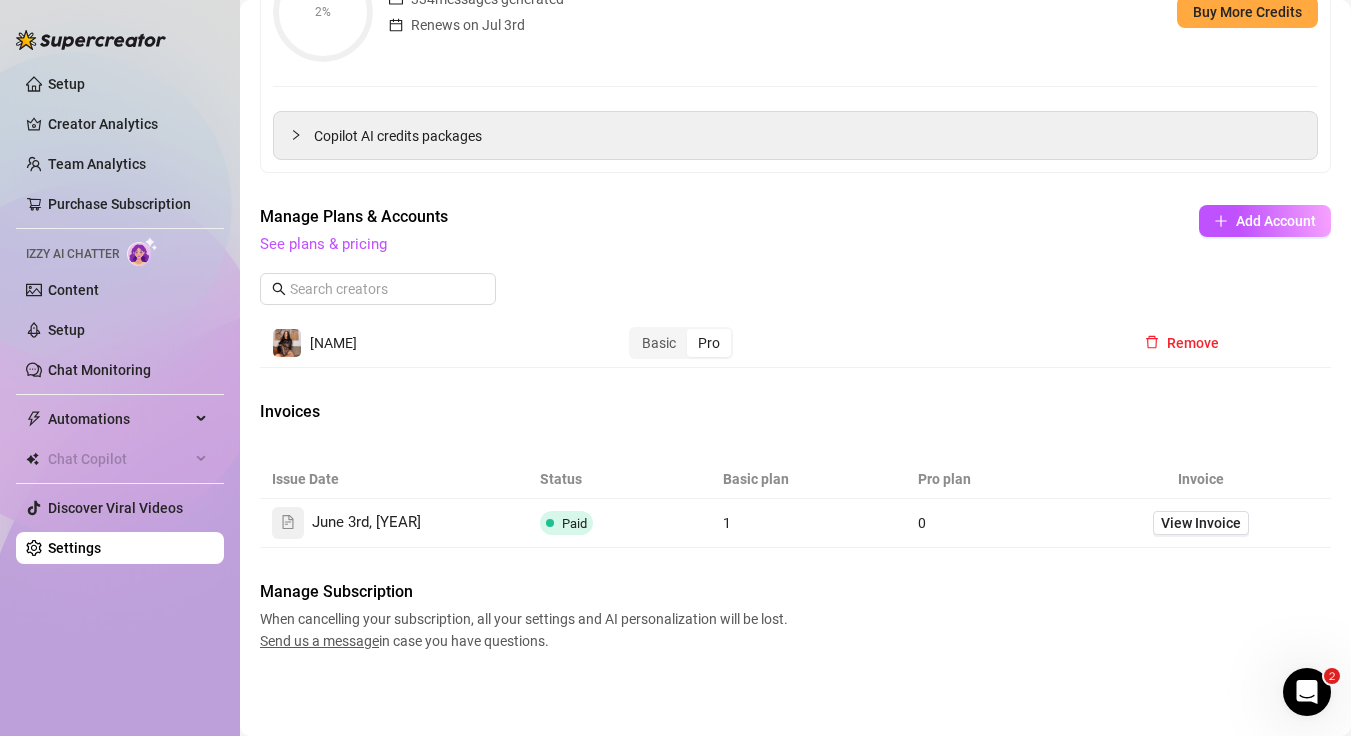 click on "Pro" at bounding box center [709, 343] 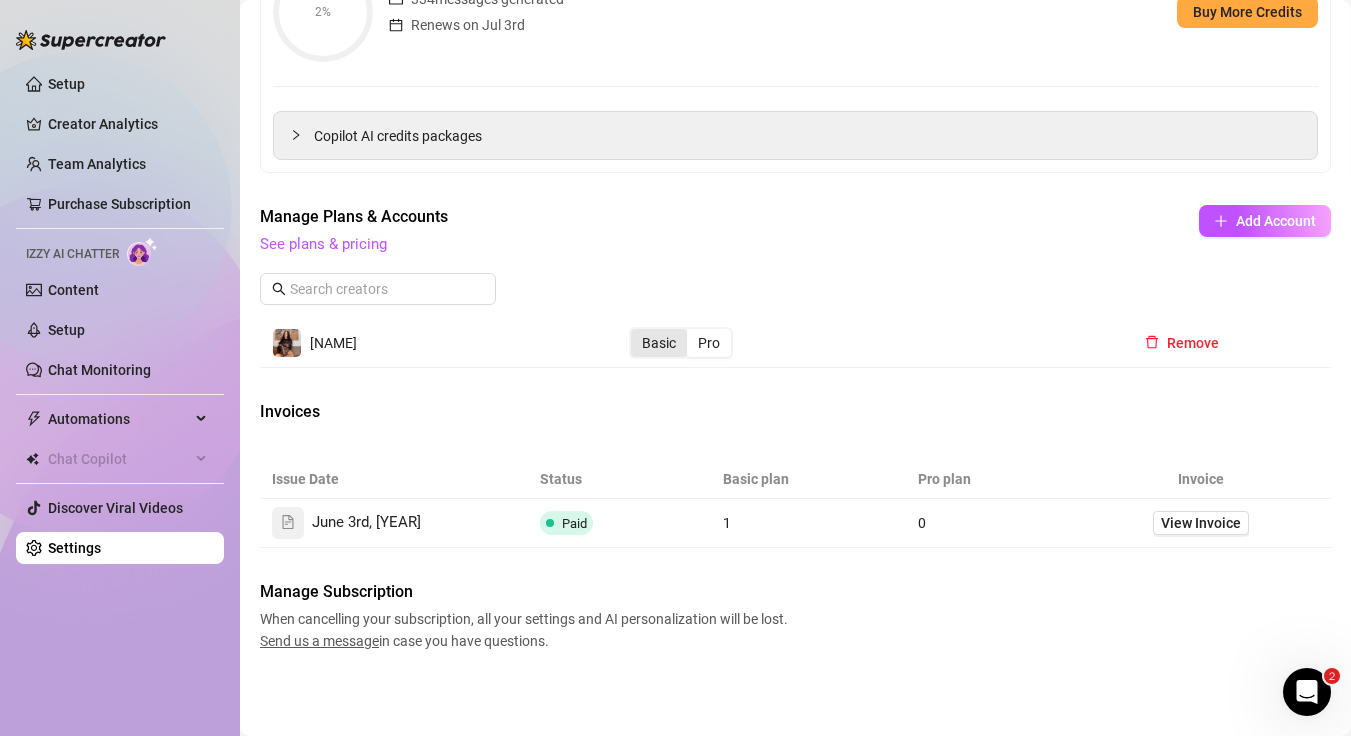 click on "Basic" at bounding box center (659, 343) 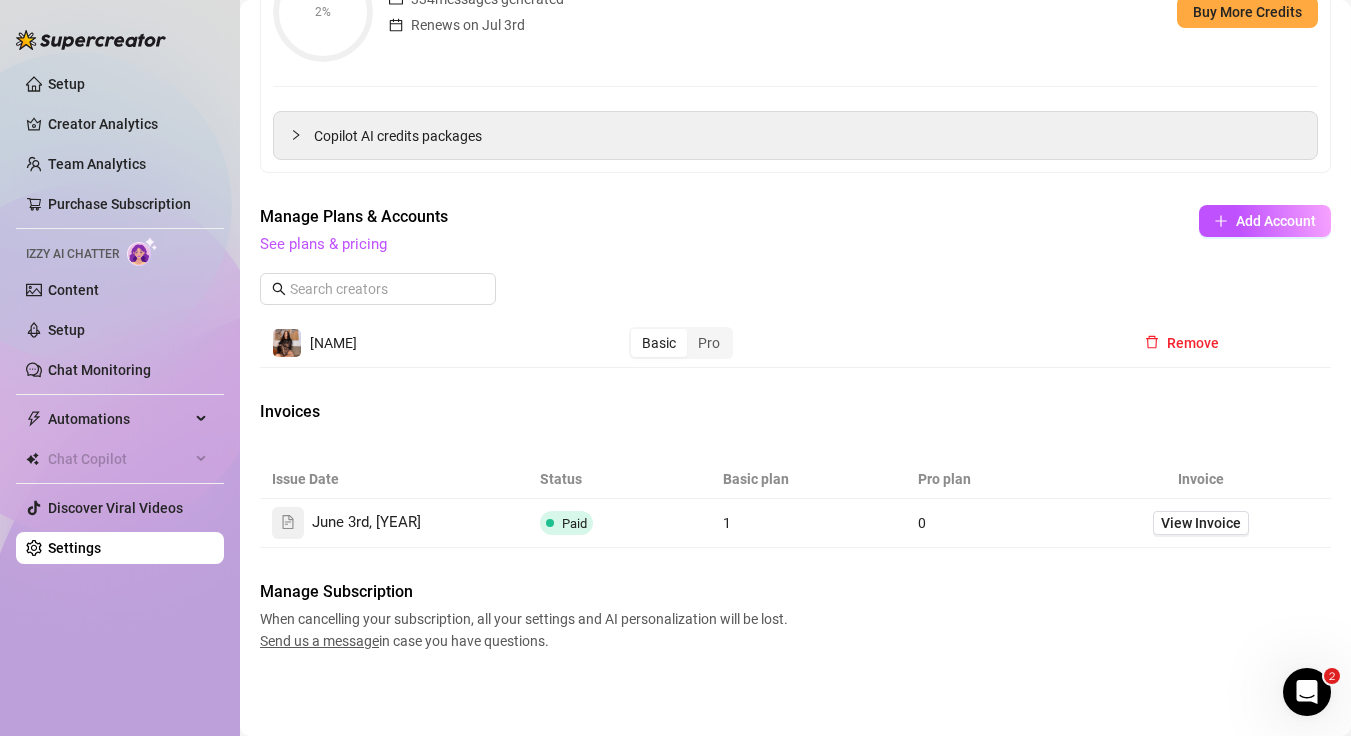 click on "Basic" at bounding box center [659, 343] 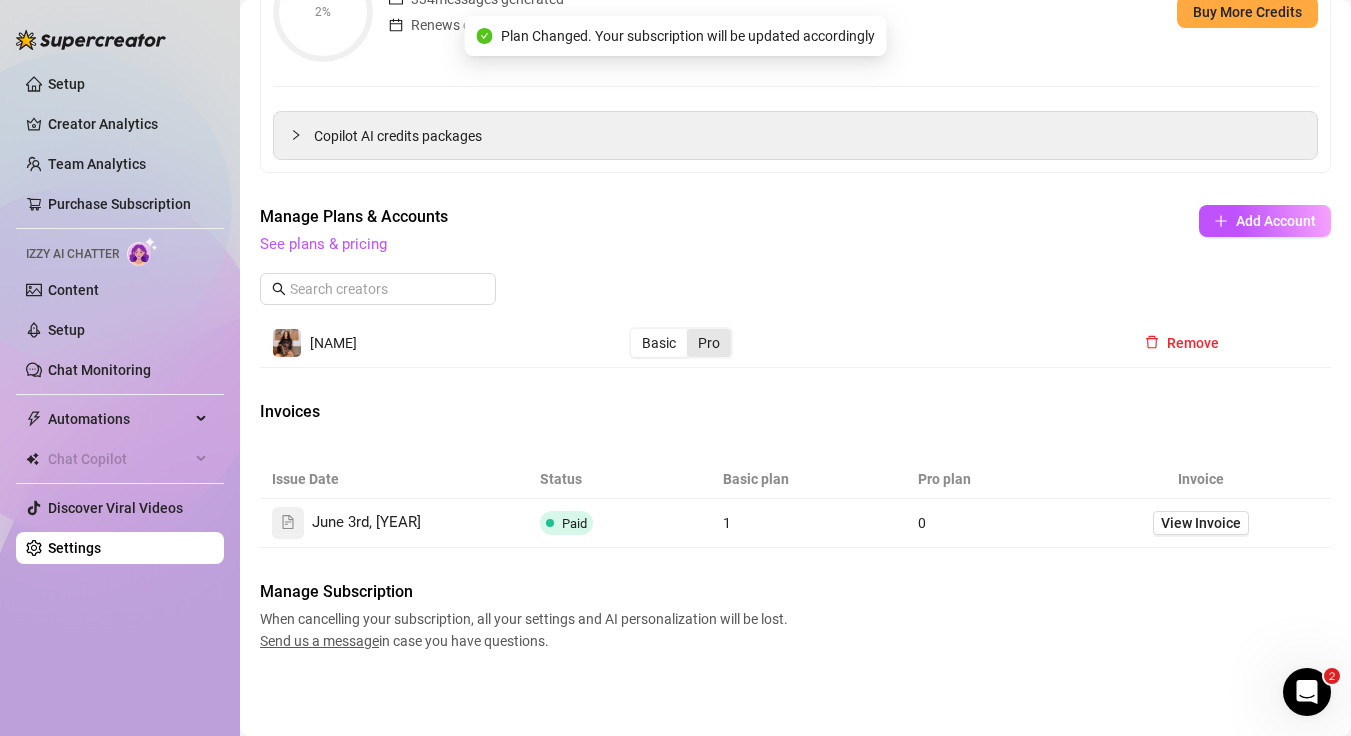 click on "Pro" at bounding box center (709, 343) 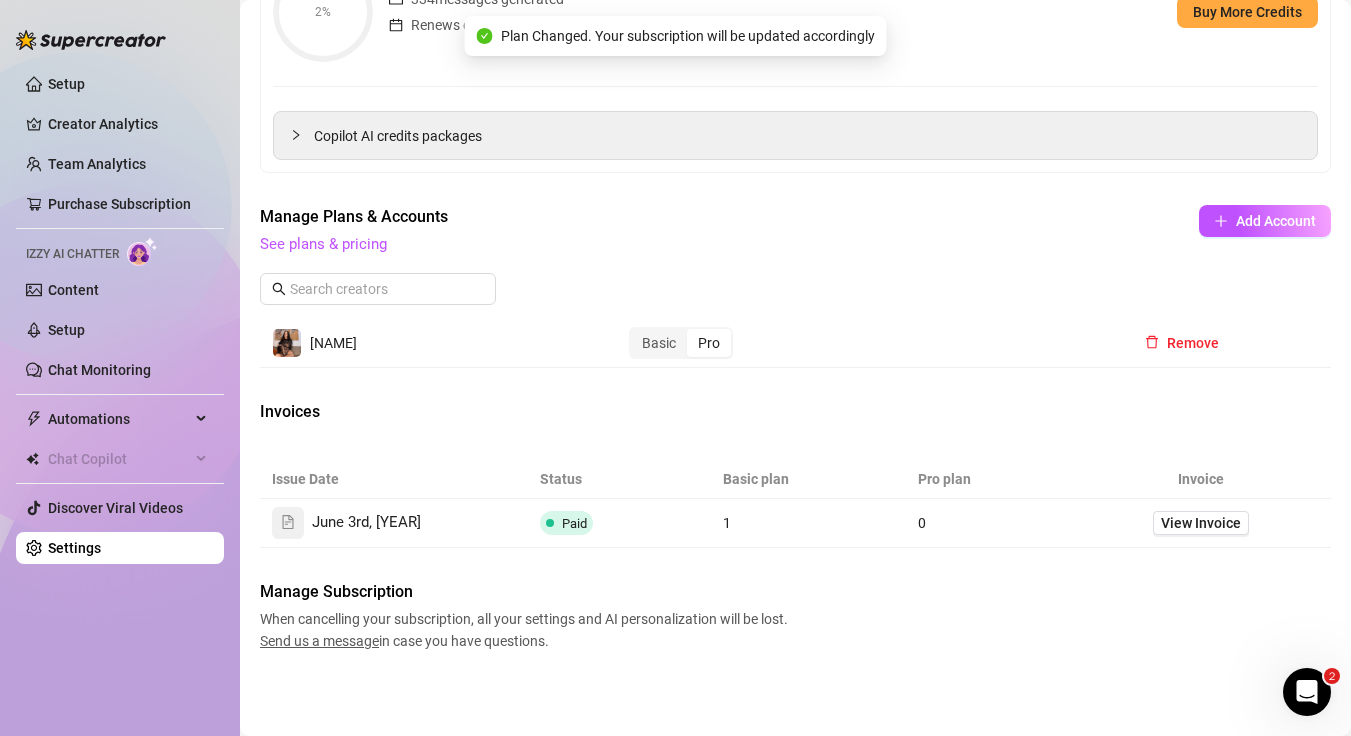 scroll, scrollTop: 230, scrollLeft: 0, axis: vertical 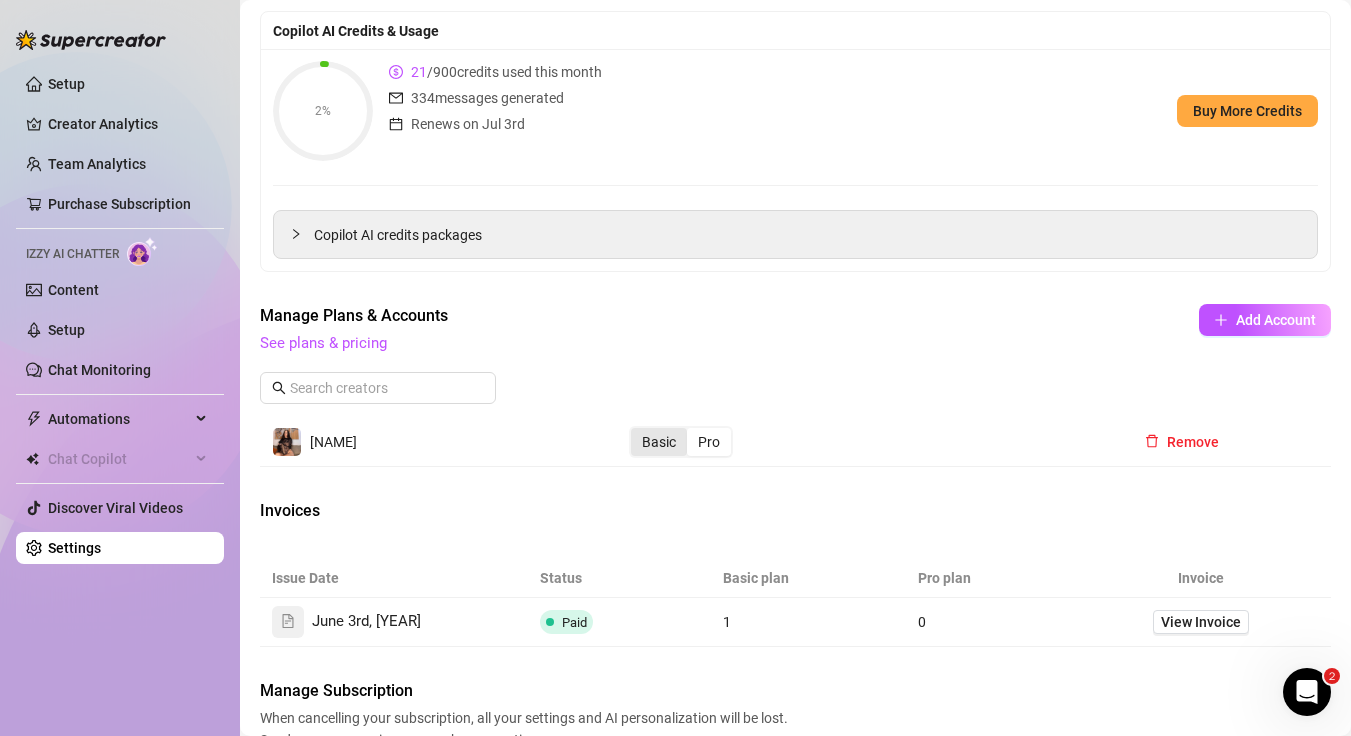 click on "Basic" at bounding box center [659, 442] 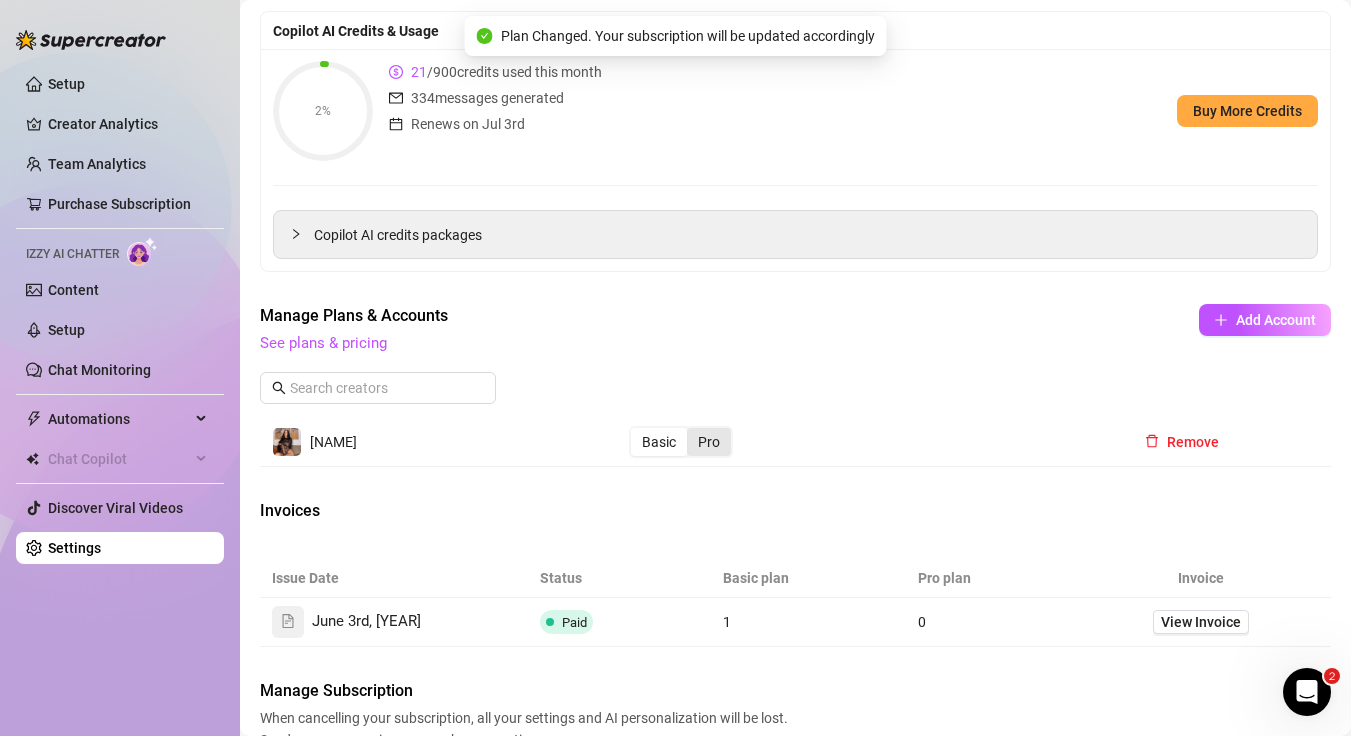 click on "Pro" at bounding box center (709, 442) 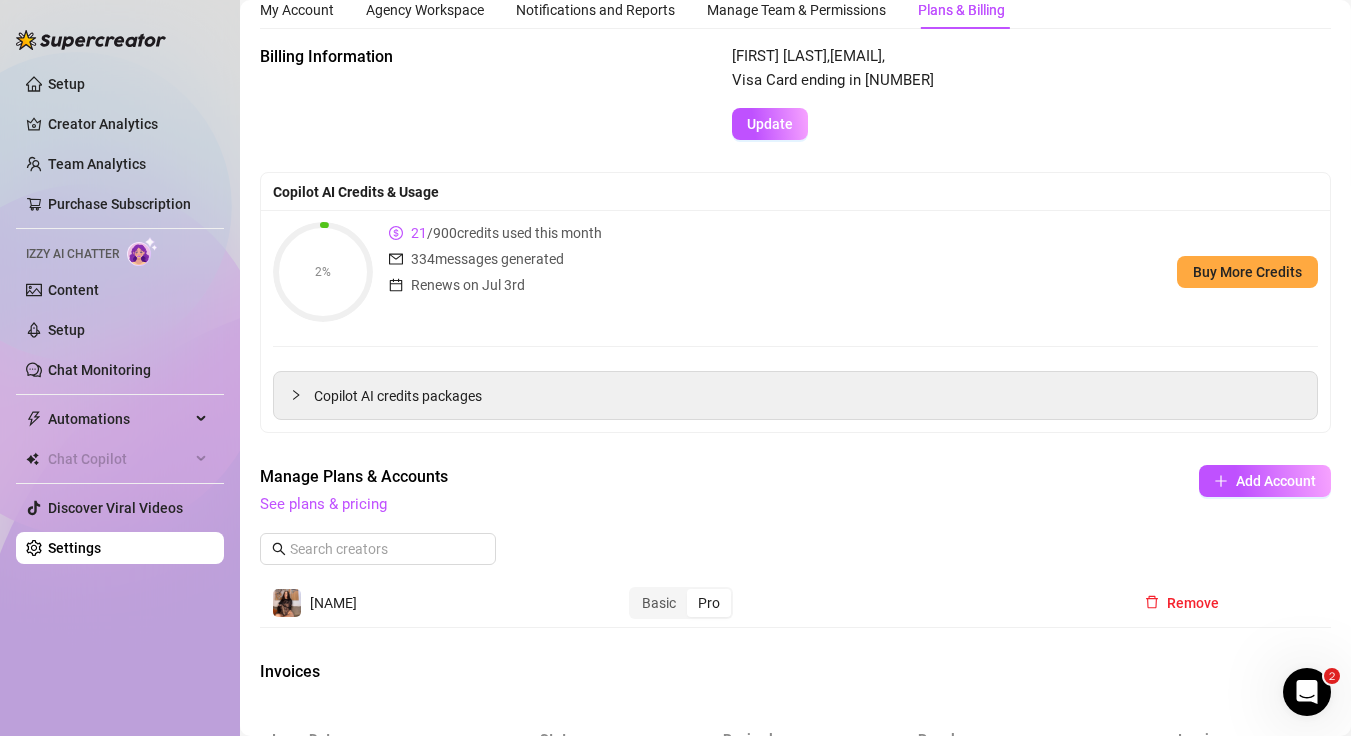 scroll, scrollTop: 200, scrollLeft: 0, axis: vertical 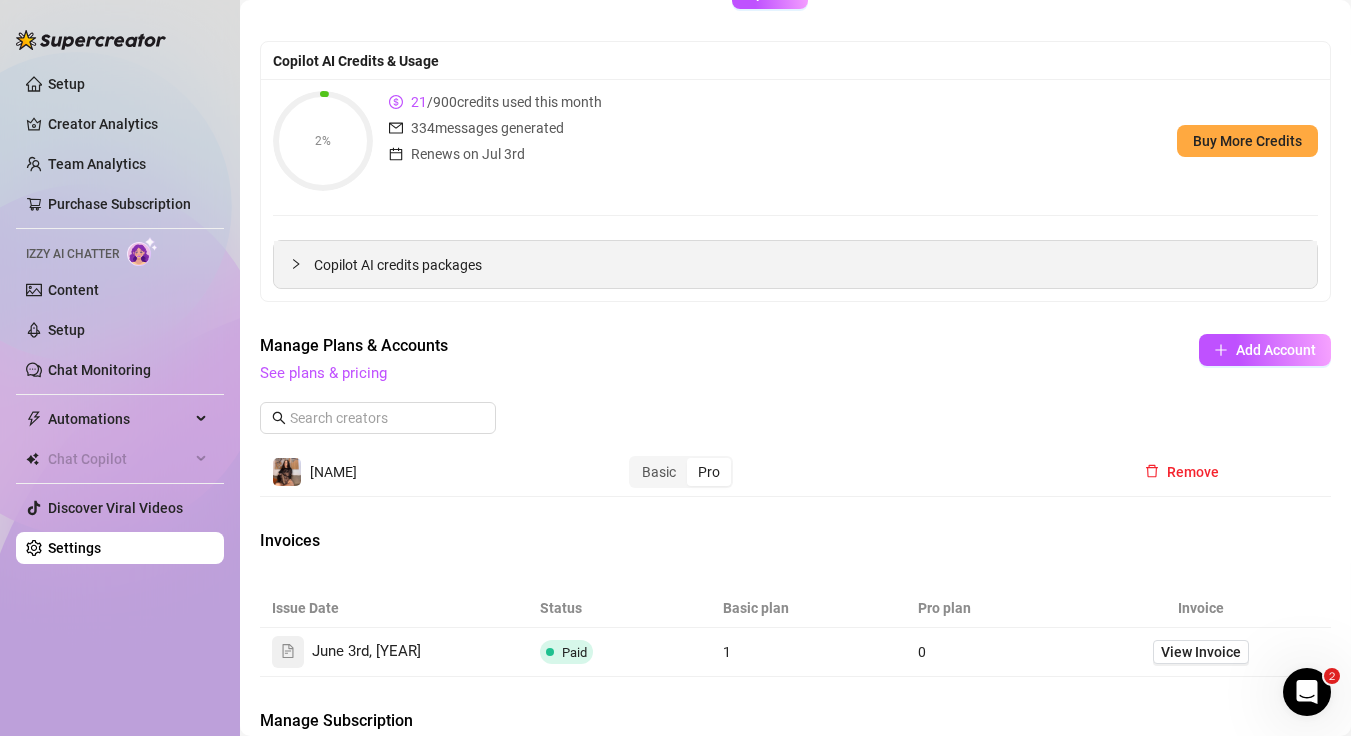 click on "Copilot AI credits packages" at bounding box center (807, 265) 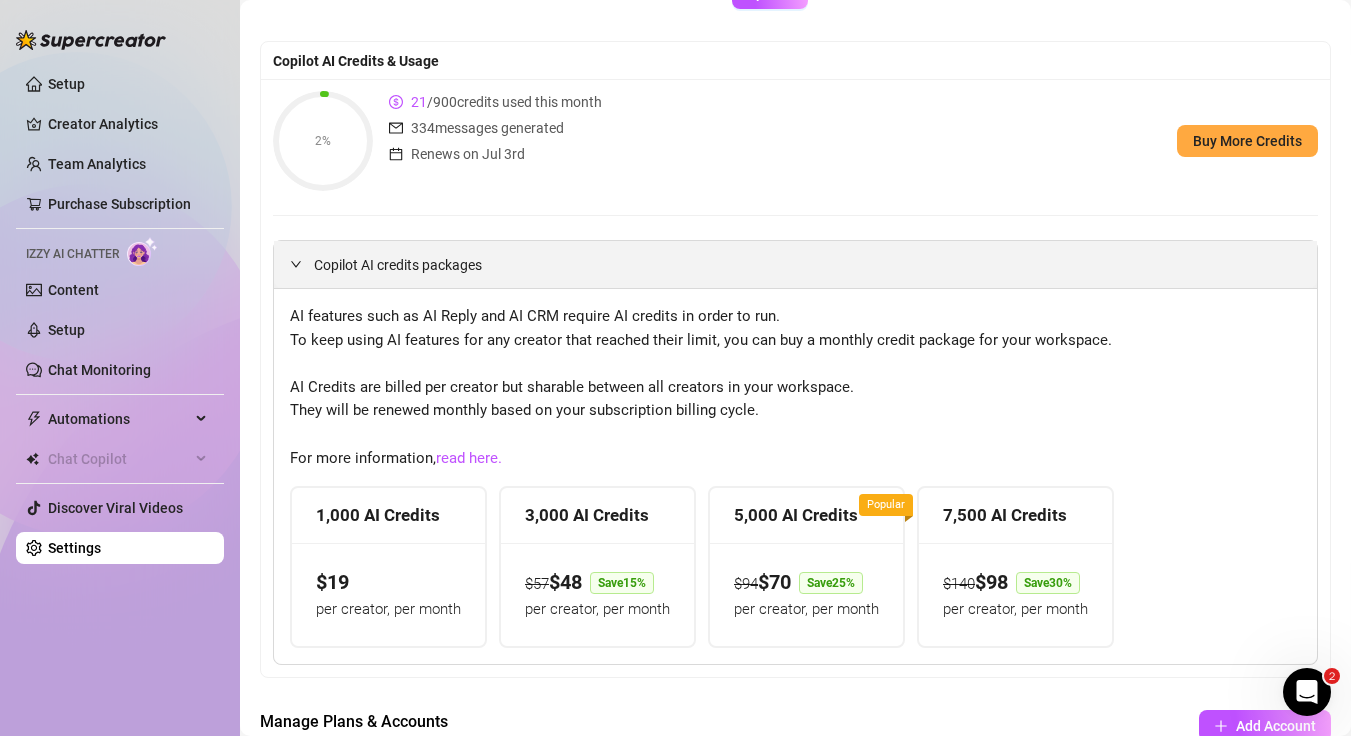 click on "Copilot AI credits packages" at bounding box center (807, 265) 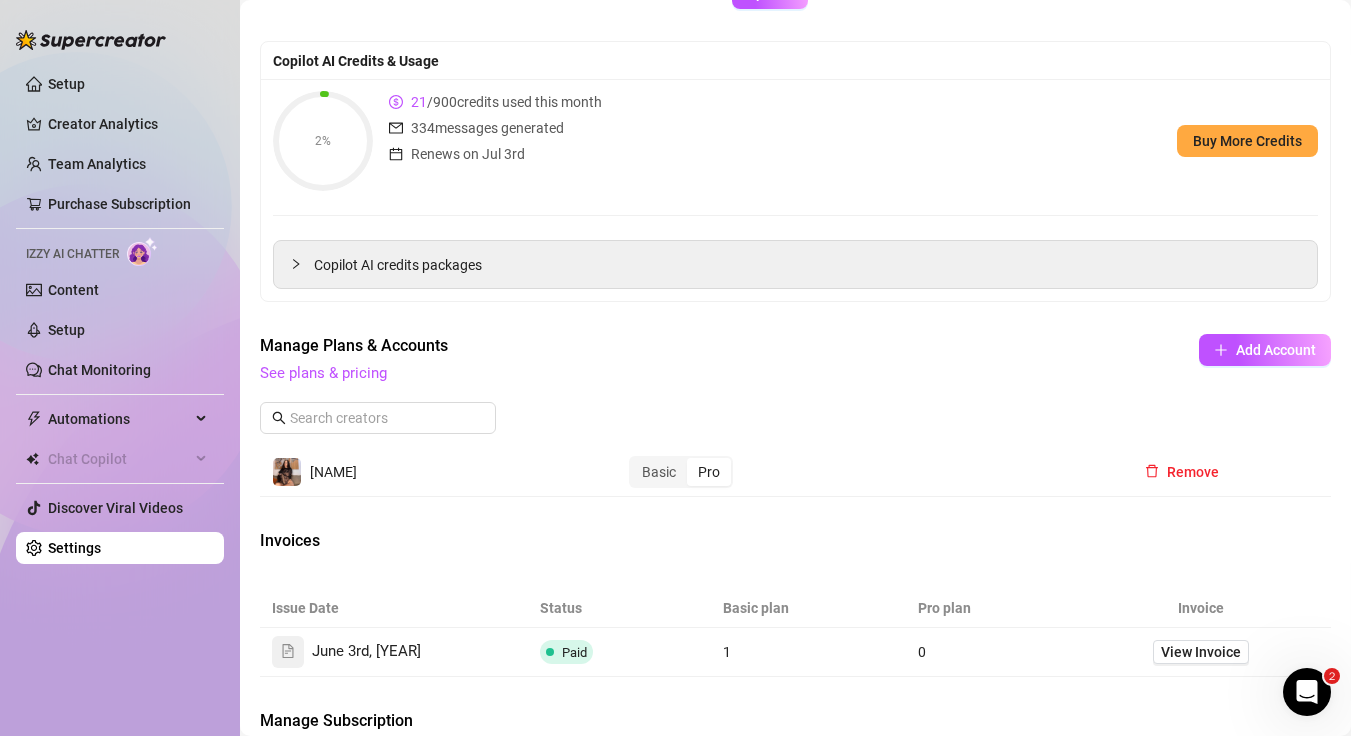 click 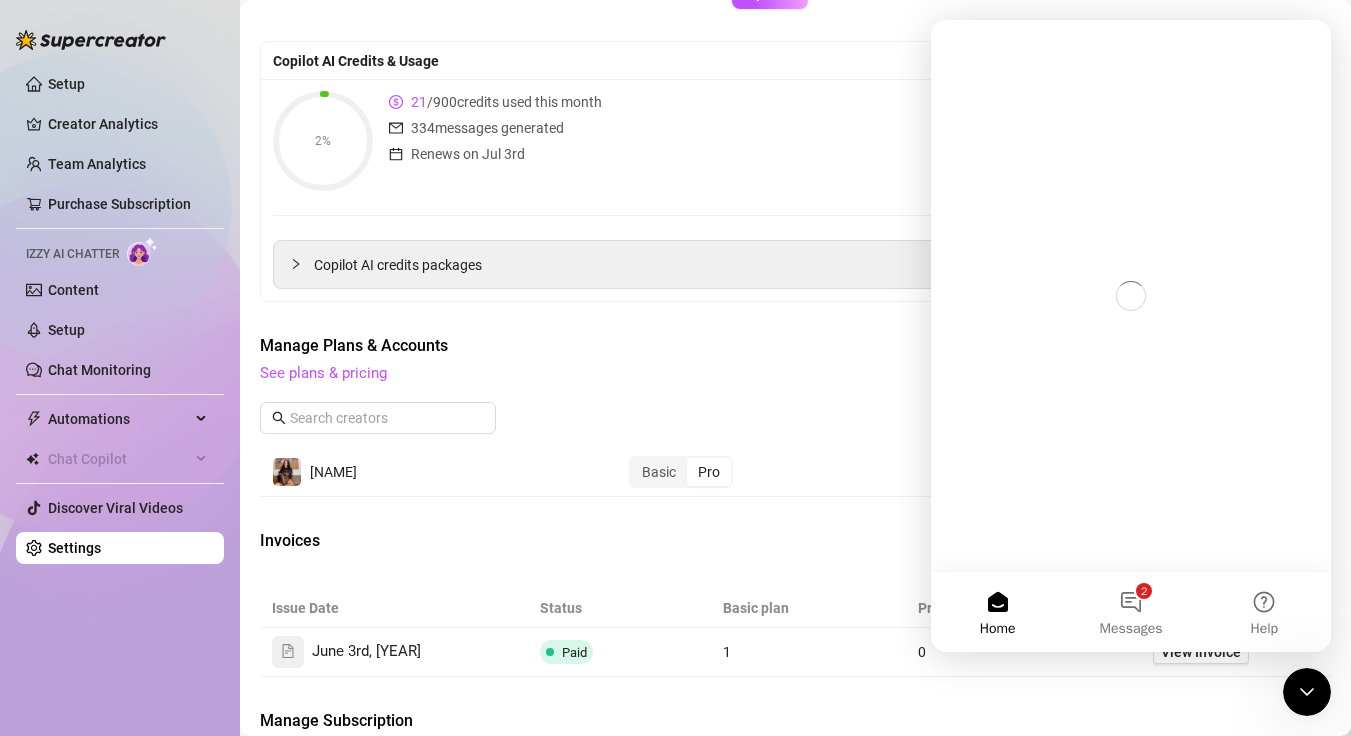 scroll, scrollTop: 0, scrollLeft: 0, axis: both 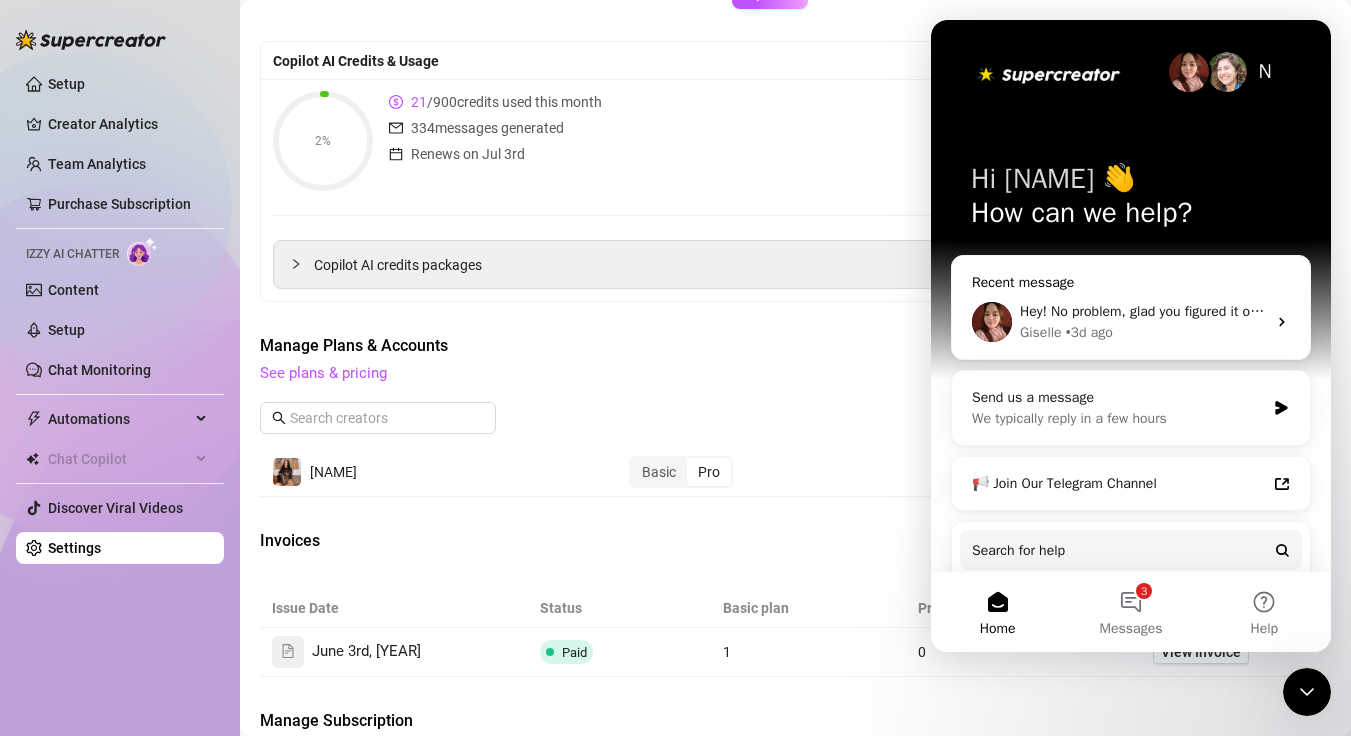 click on "Hey! No problem, glad you figured it out. If you need anything else, just let me know!" at bounding box center (1278, 311) 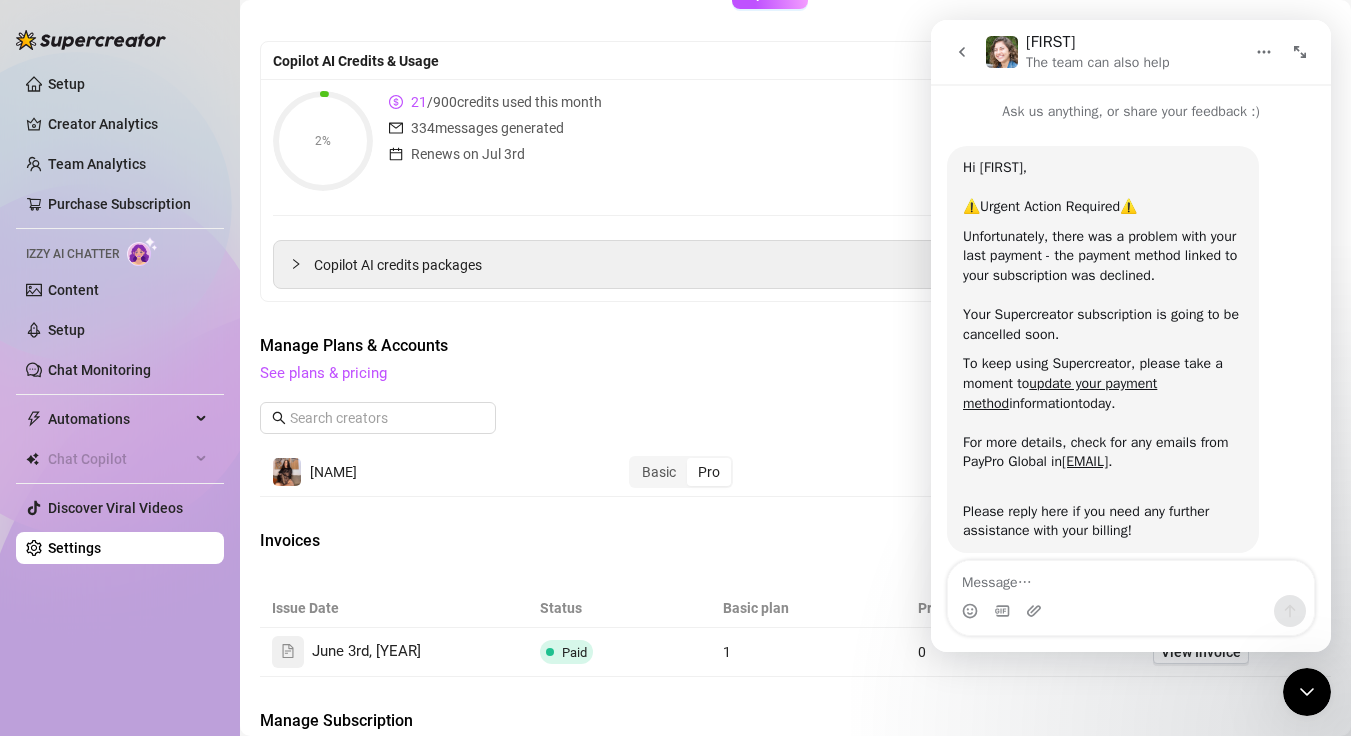 scroll, scrollTop: 323, scrollLeft: 0, axis: vertical 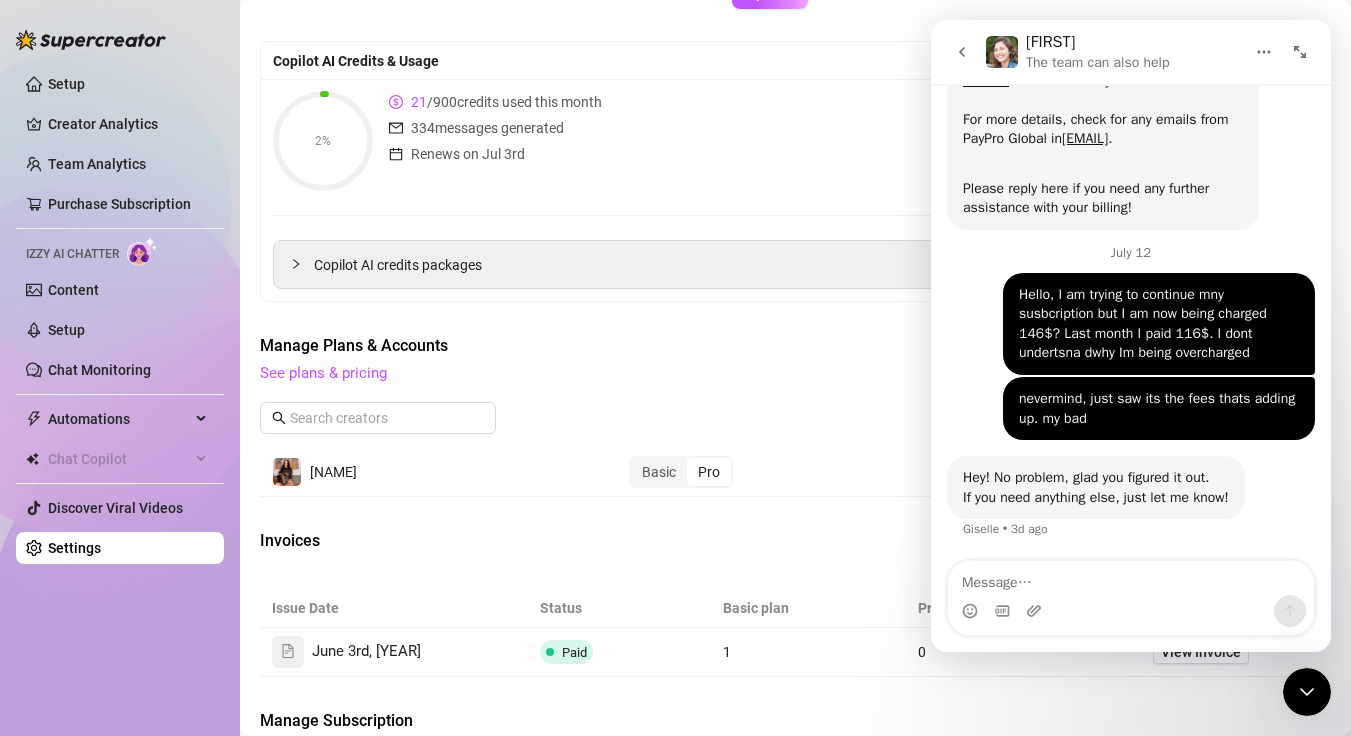 click at bounding box center [962, 52] 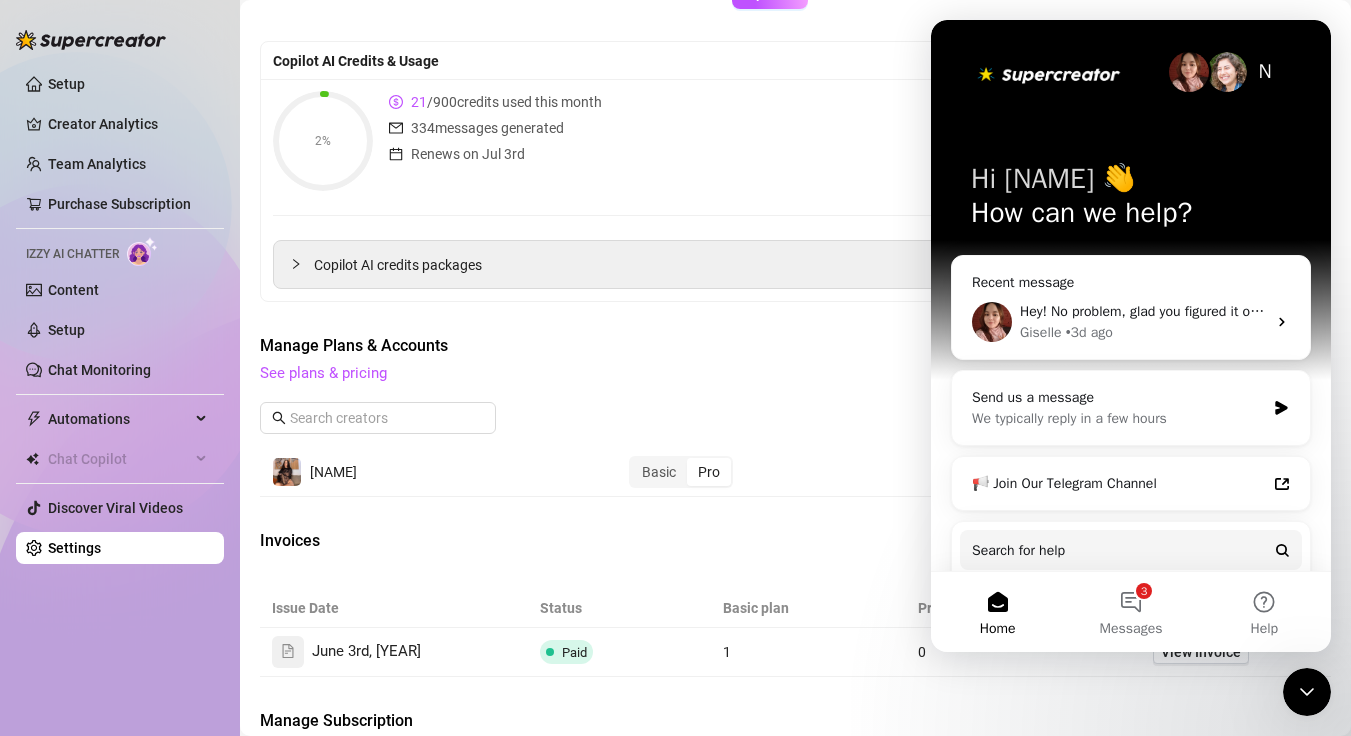 scroll, scrollTop: 0, scrollLeft: 0, axis: both 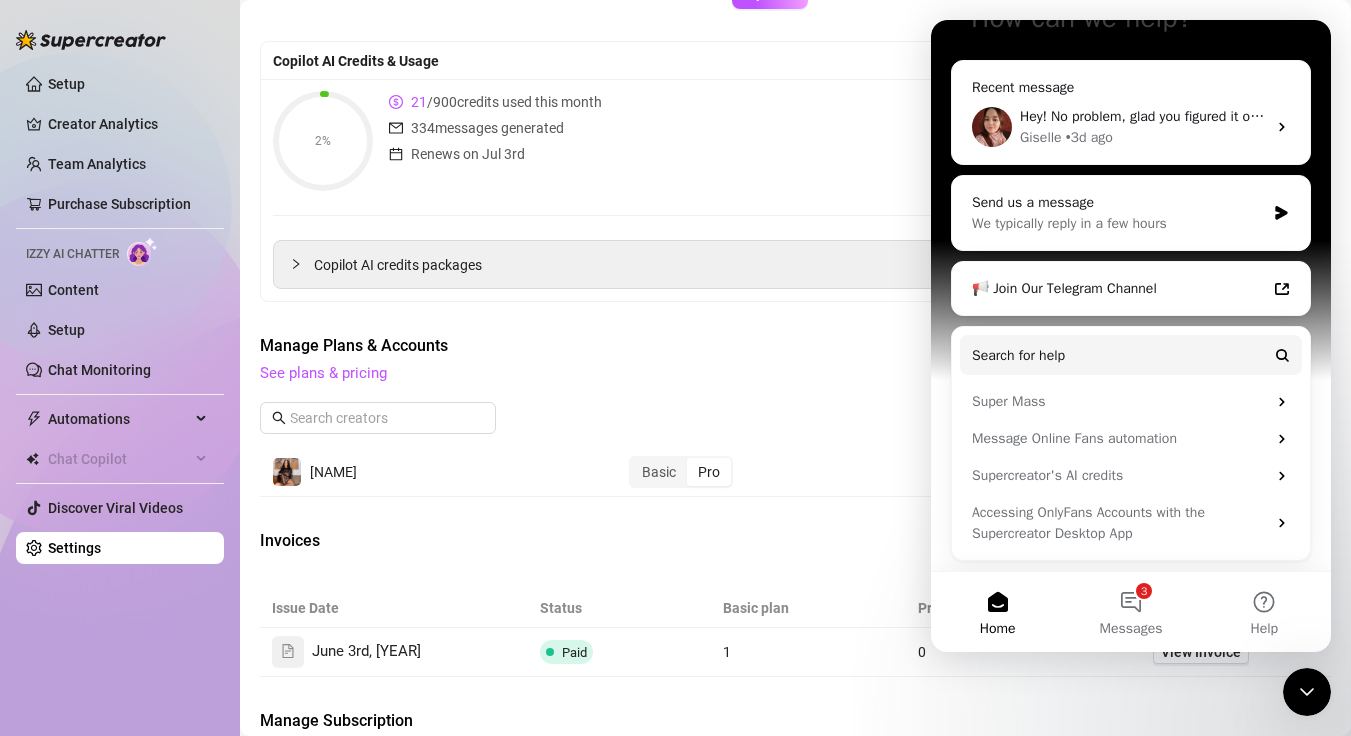 click on "2% 21 / 900  credits used this month 334  messages generated Renews on   Jul 3rd Buy More Credits" at bounding box center (795, 141) 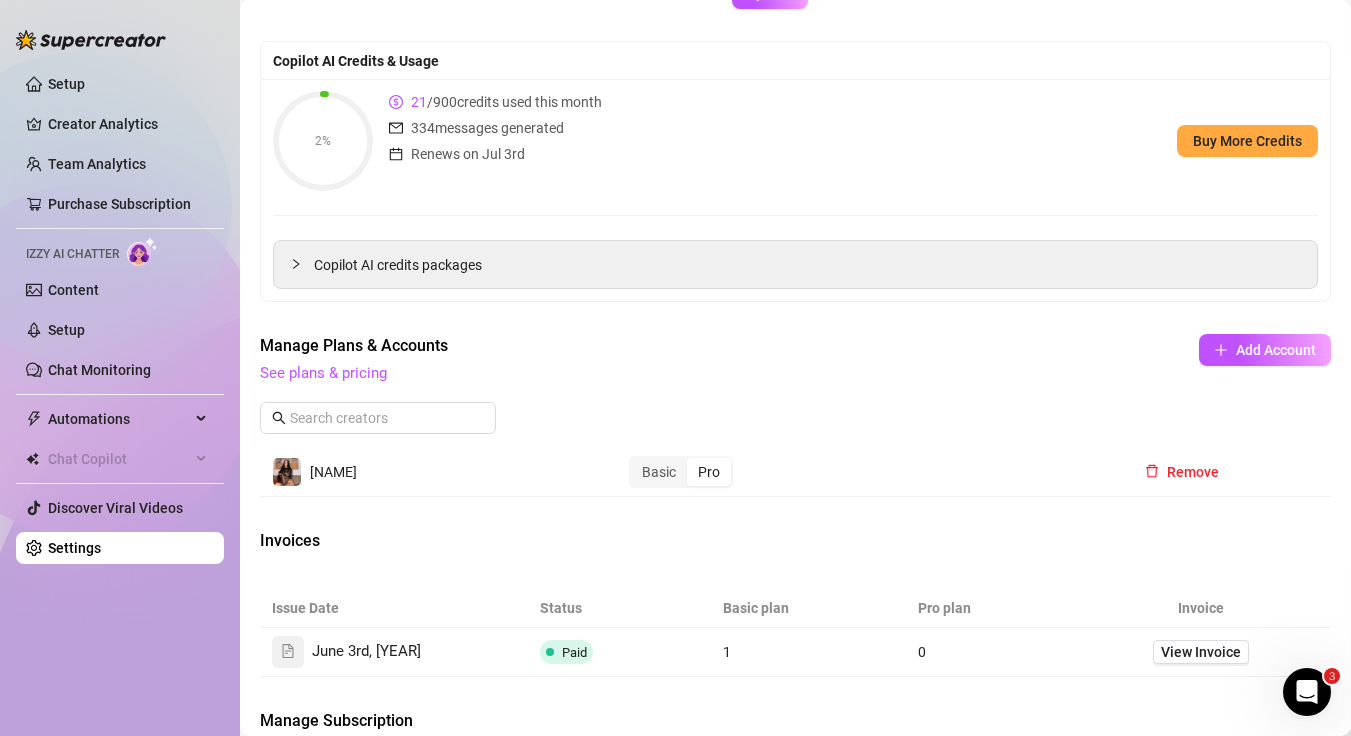 scroll, scrollTop: 0, scrollLeft: 0, axis: both 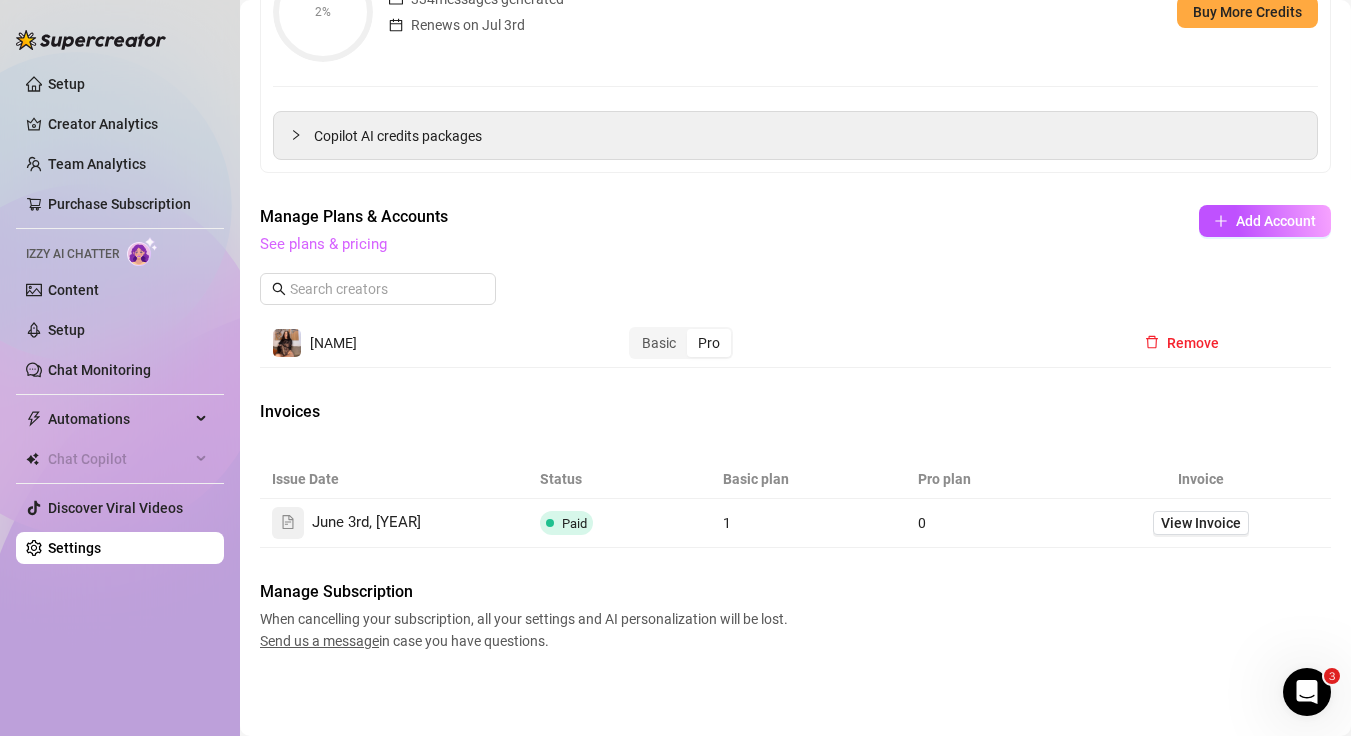 click on "See plans & pricing" at bounding box center (323, 244) 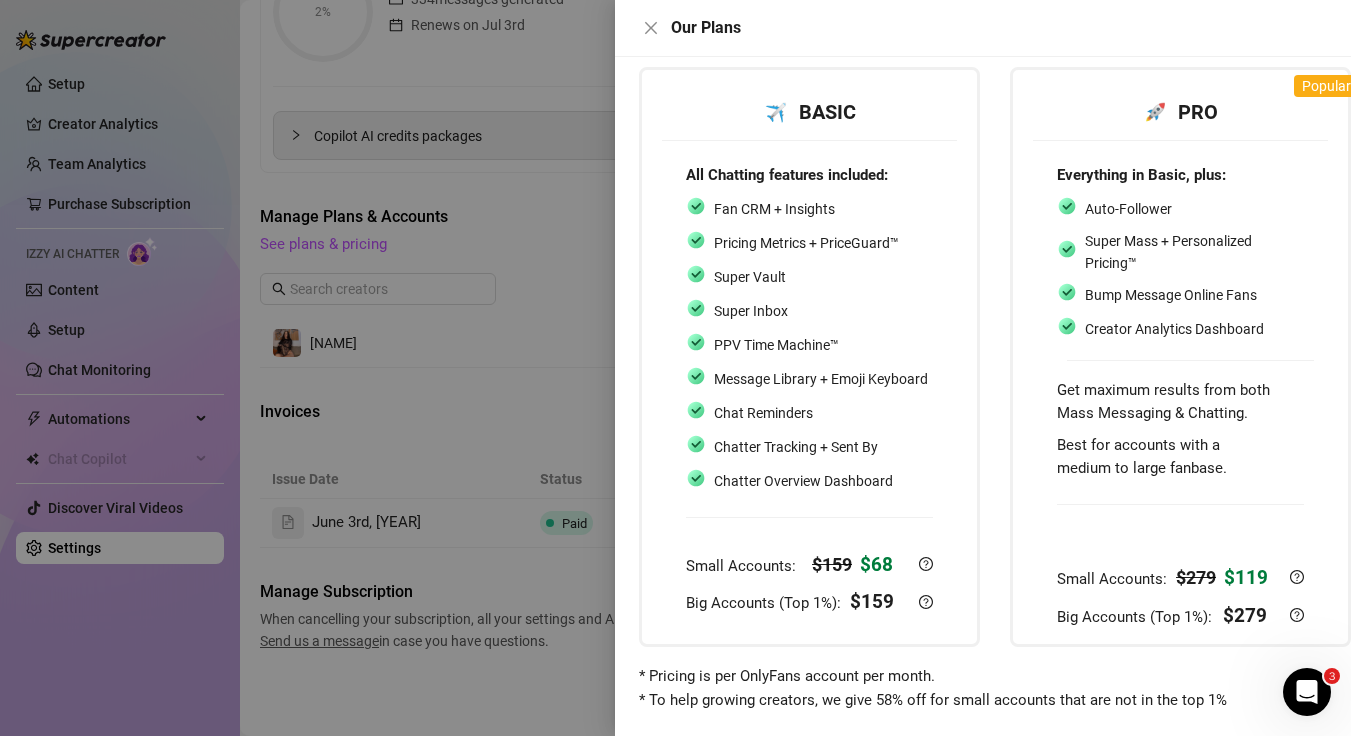 scroll, scrollTop: 149, scrollLeft: 0, axis: vertical 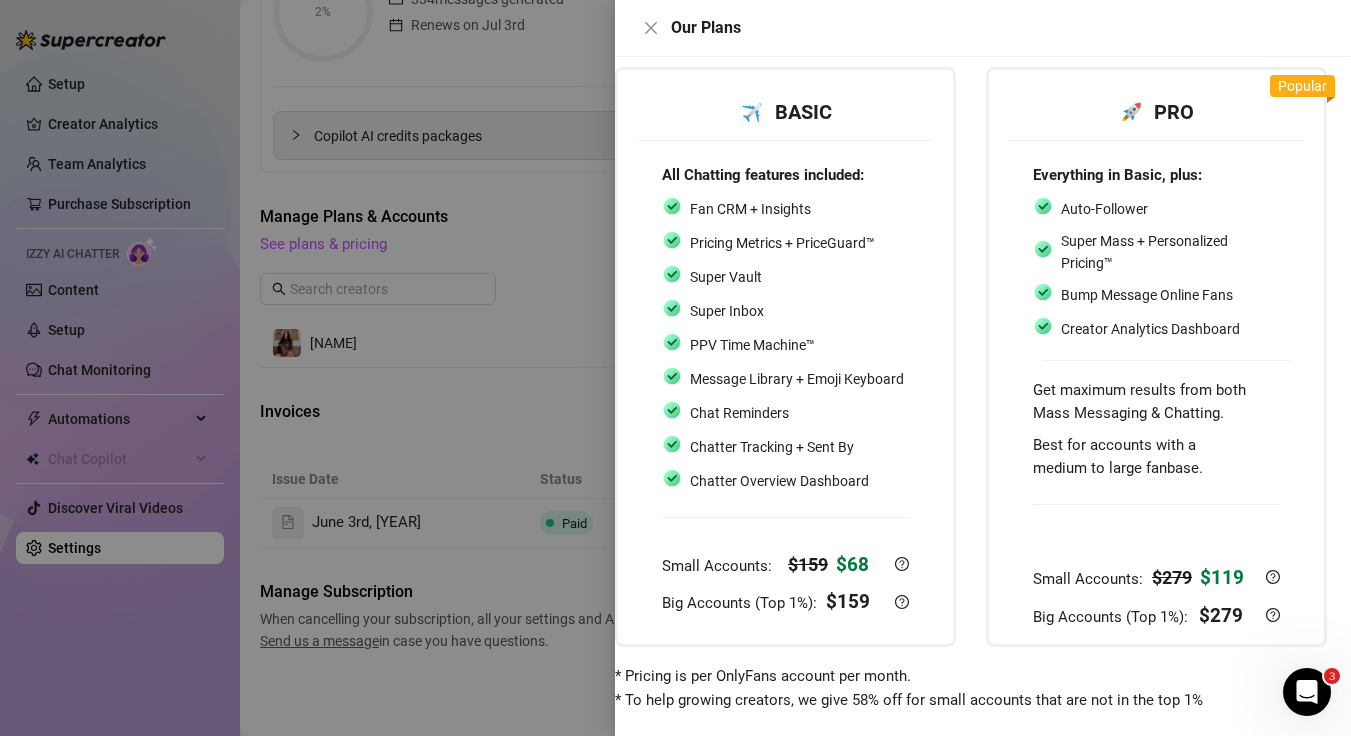 click on "Get maximum results from both Mass Messaging & Chatting." at bounding box center (1139, 402) 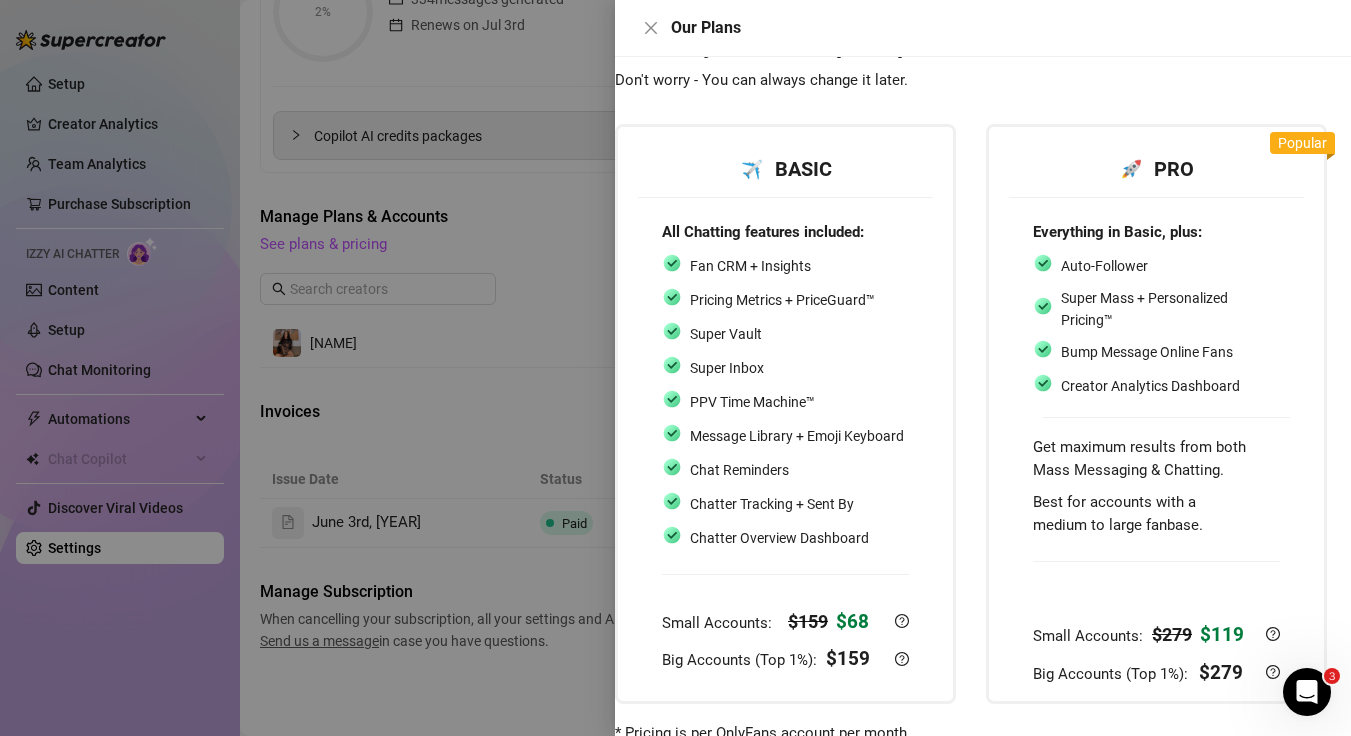 scroll, scrollTop: 0, scrollLeft: 41, axis: horizontal 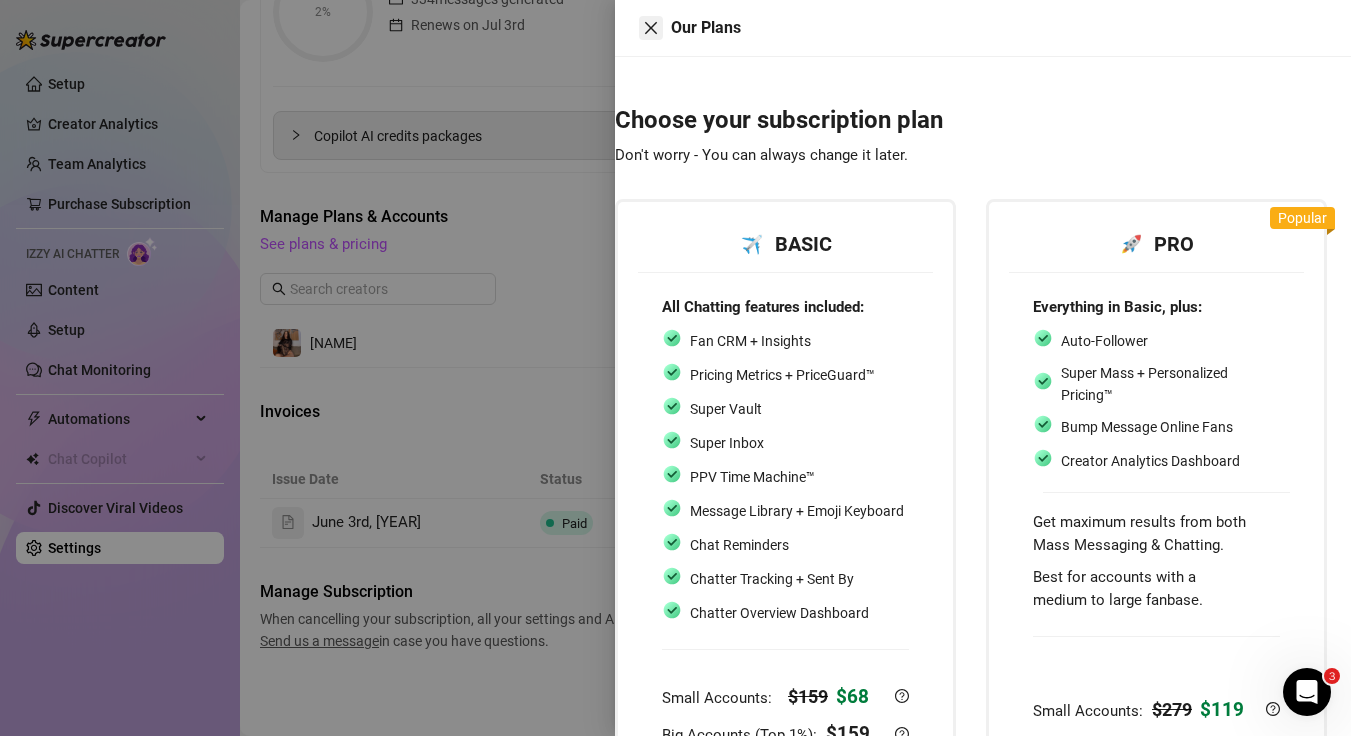 click 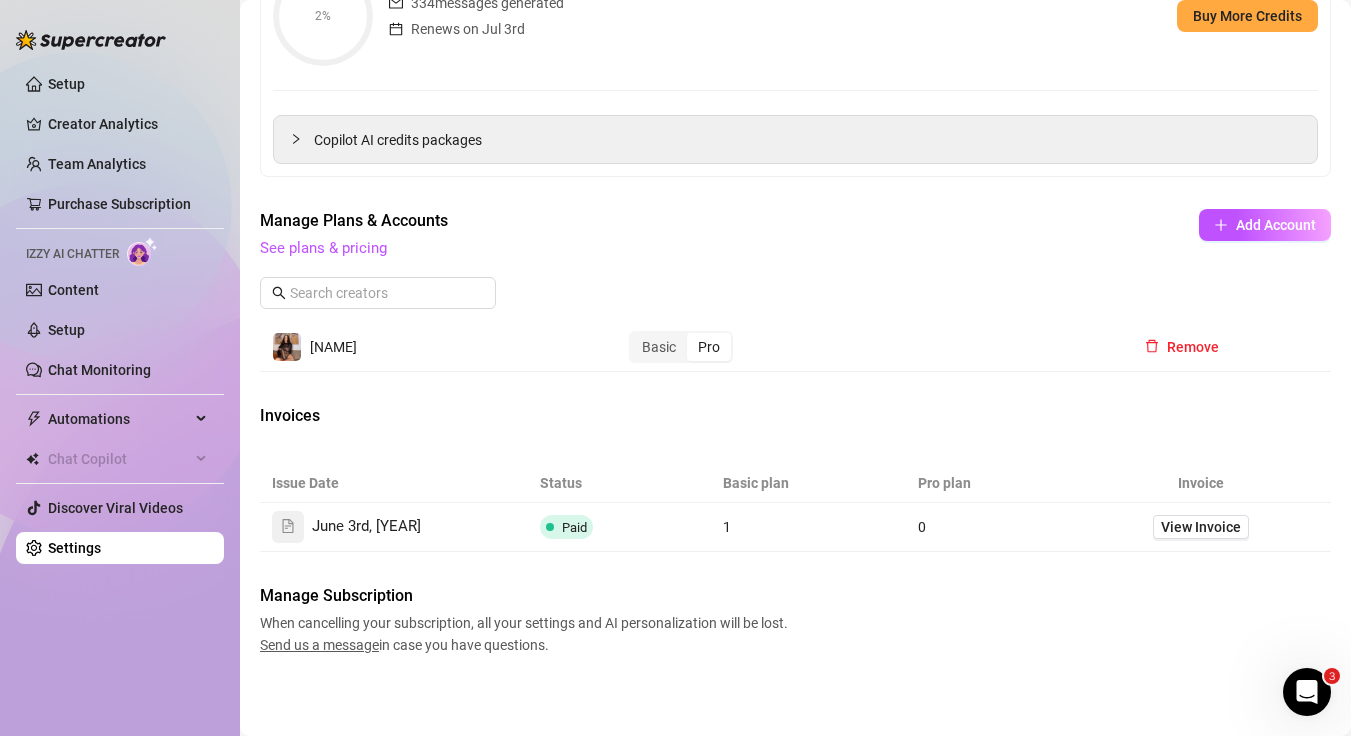 scroll, scrollTop: 330, scrollLeft: 0, axis: vertical 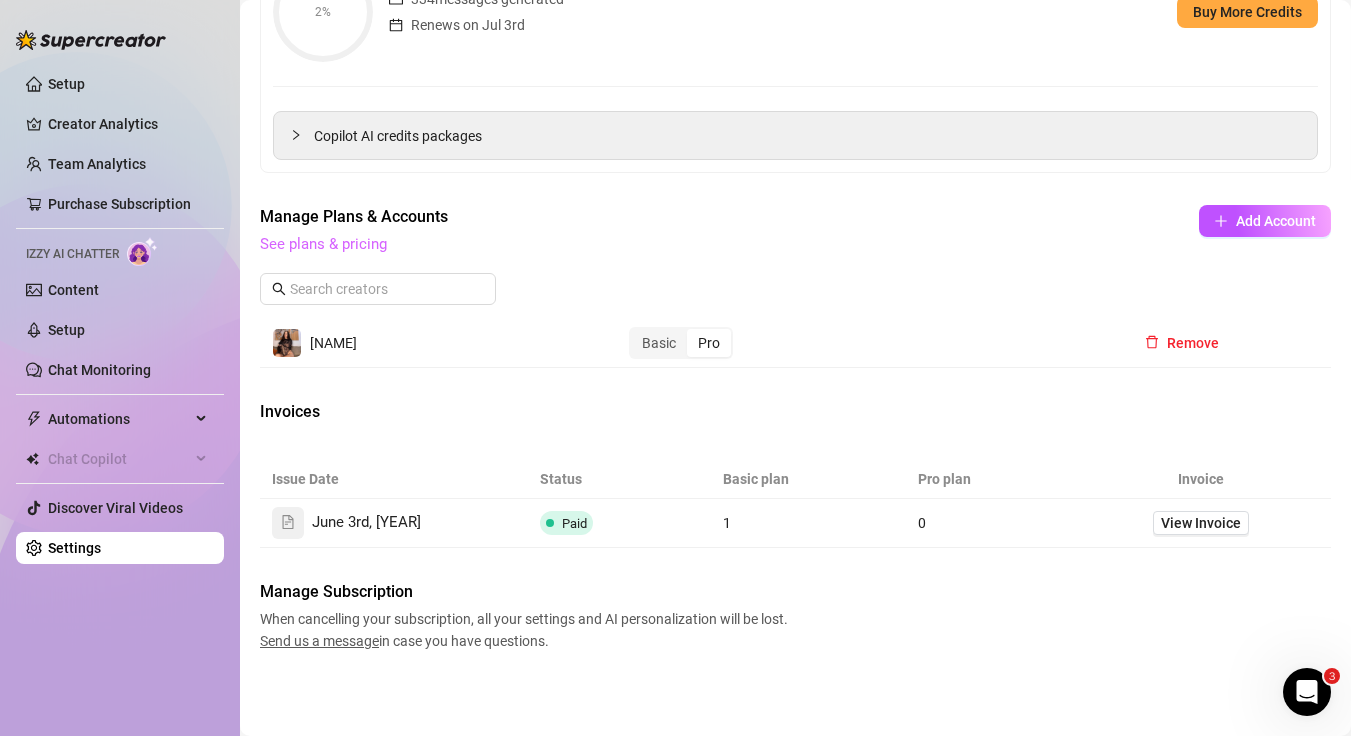click on "See plans & pricing" at bounding box center (323, 244) 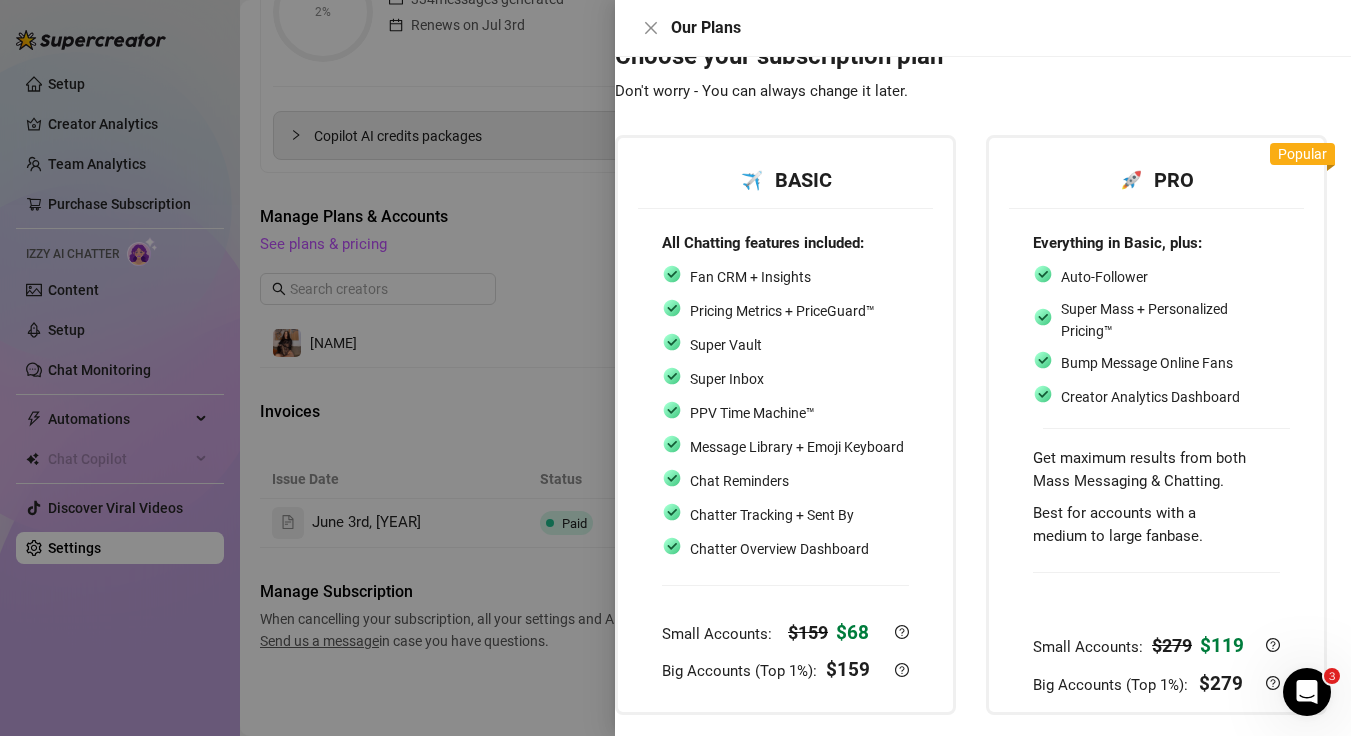 scroll, scrollTop: 149, scrollLeft: 41, axis: both 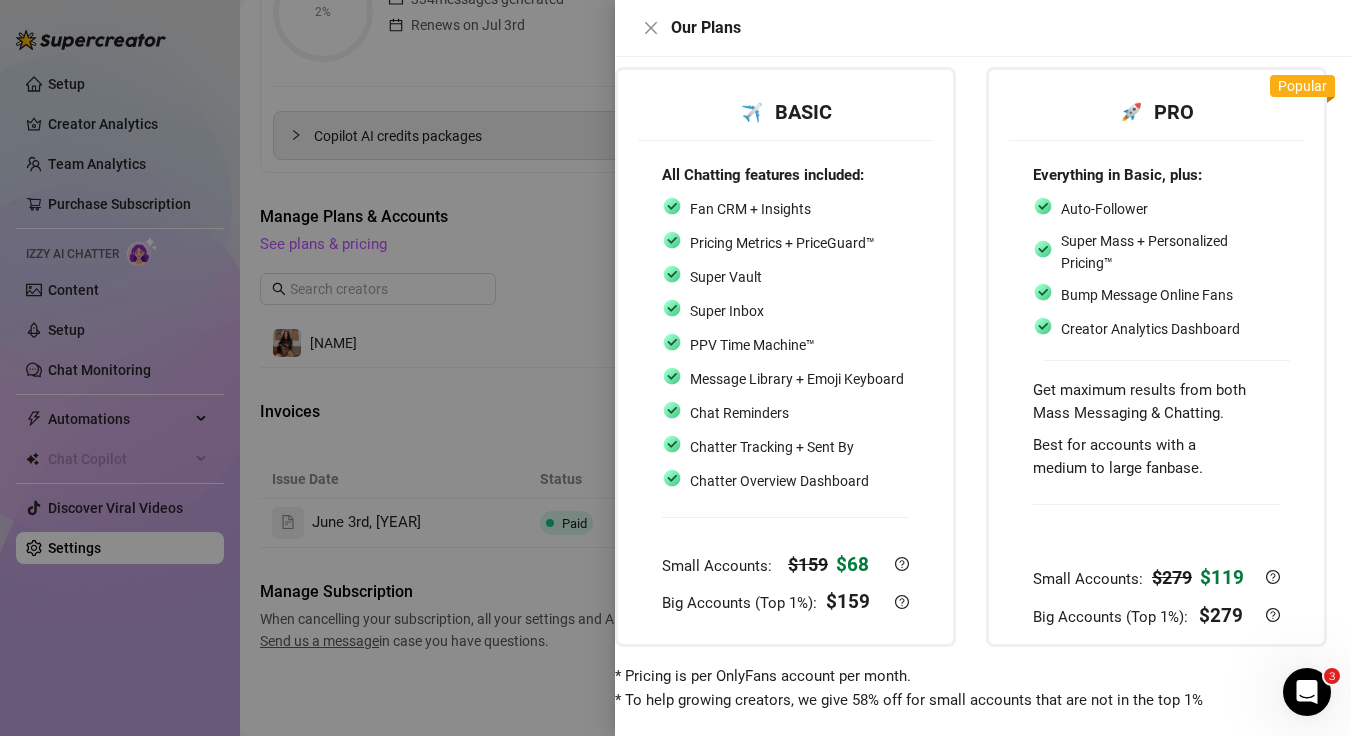 click at bounding box center (675, 368) 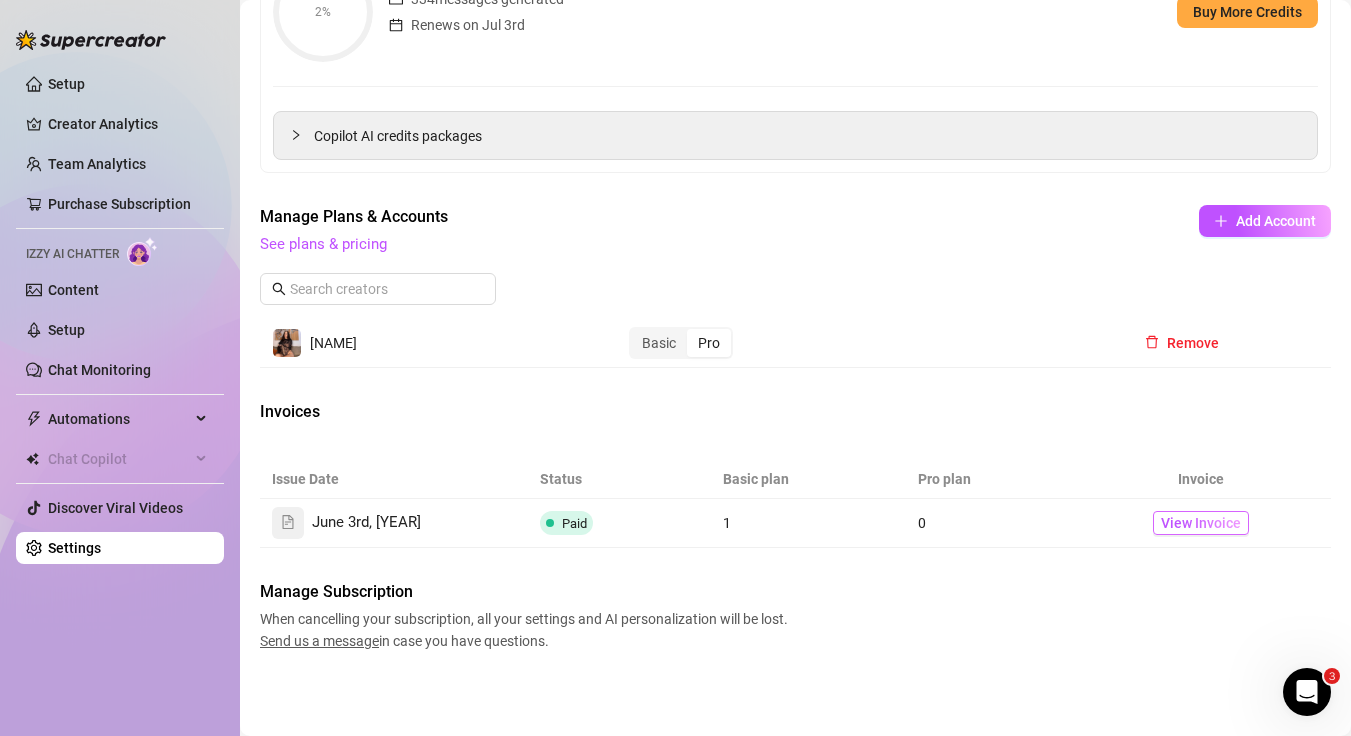 click on "View Invoice" at bounding box center (1201, 523) 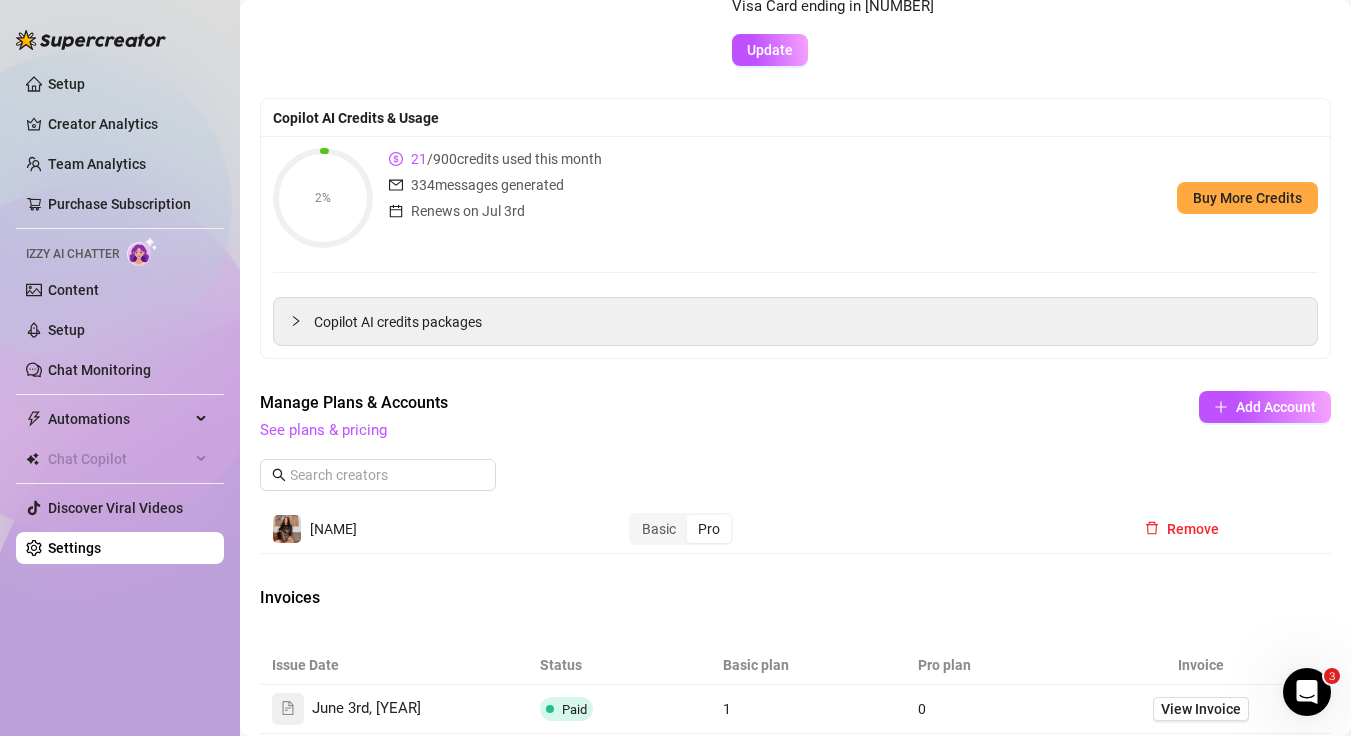 scroll, scrollTop: 0, scrollLeft: 0, axis: both 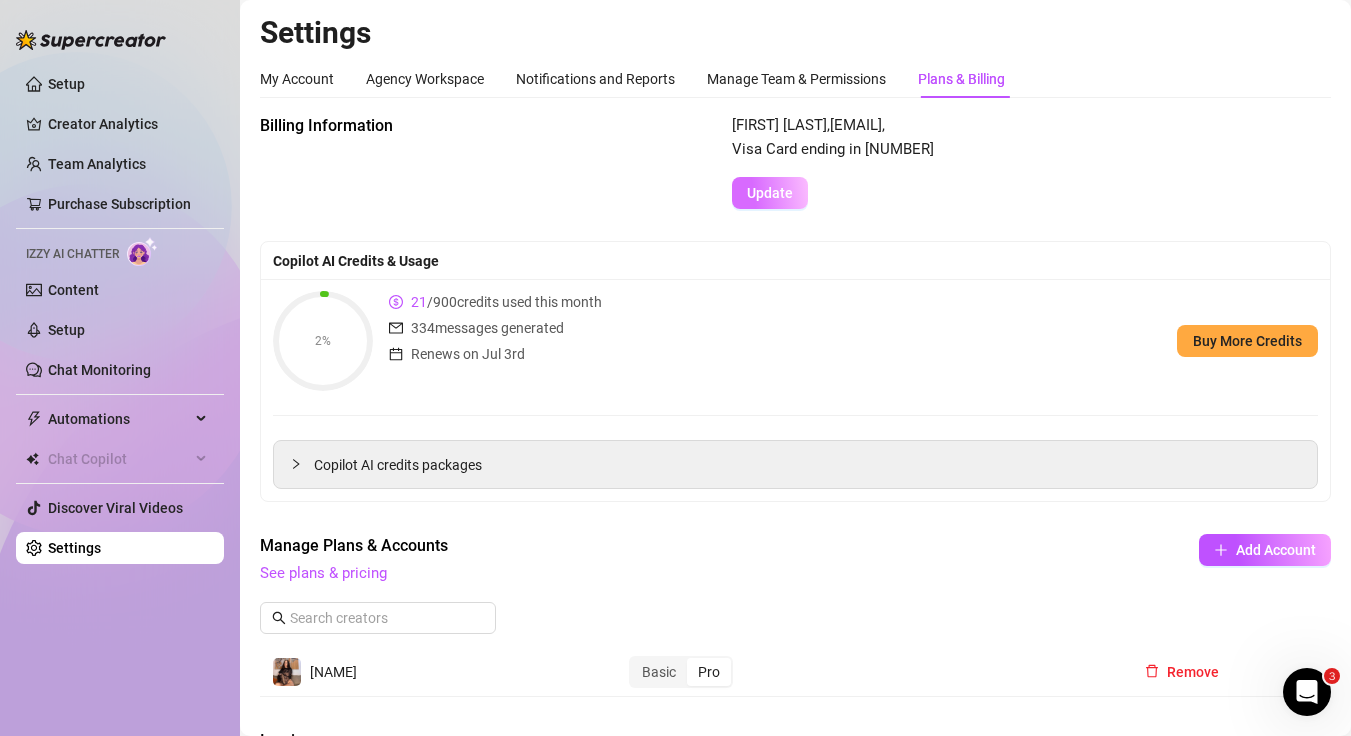 click on "Update" at bounding box center (770, 193) 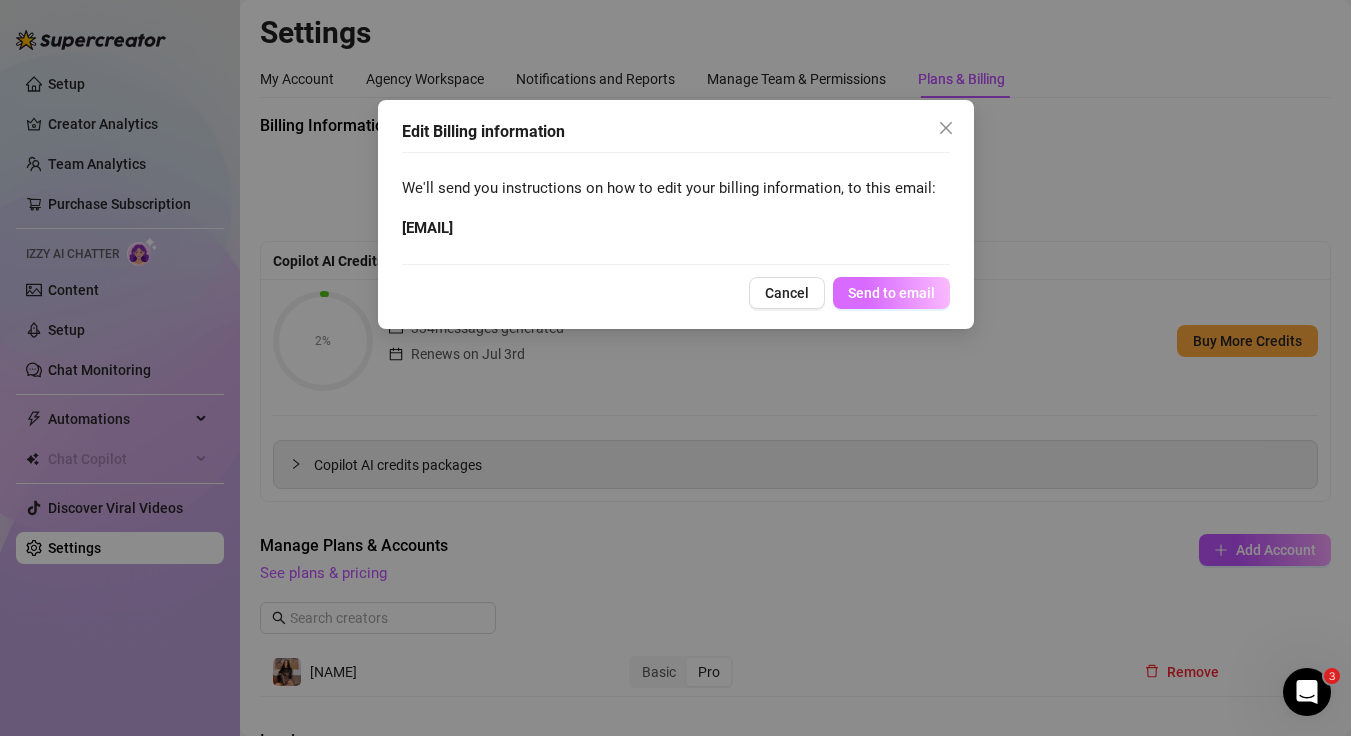 click on "Send to email" at bounding box center [891, 293] 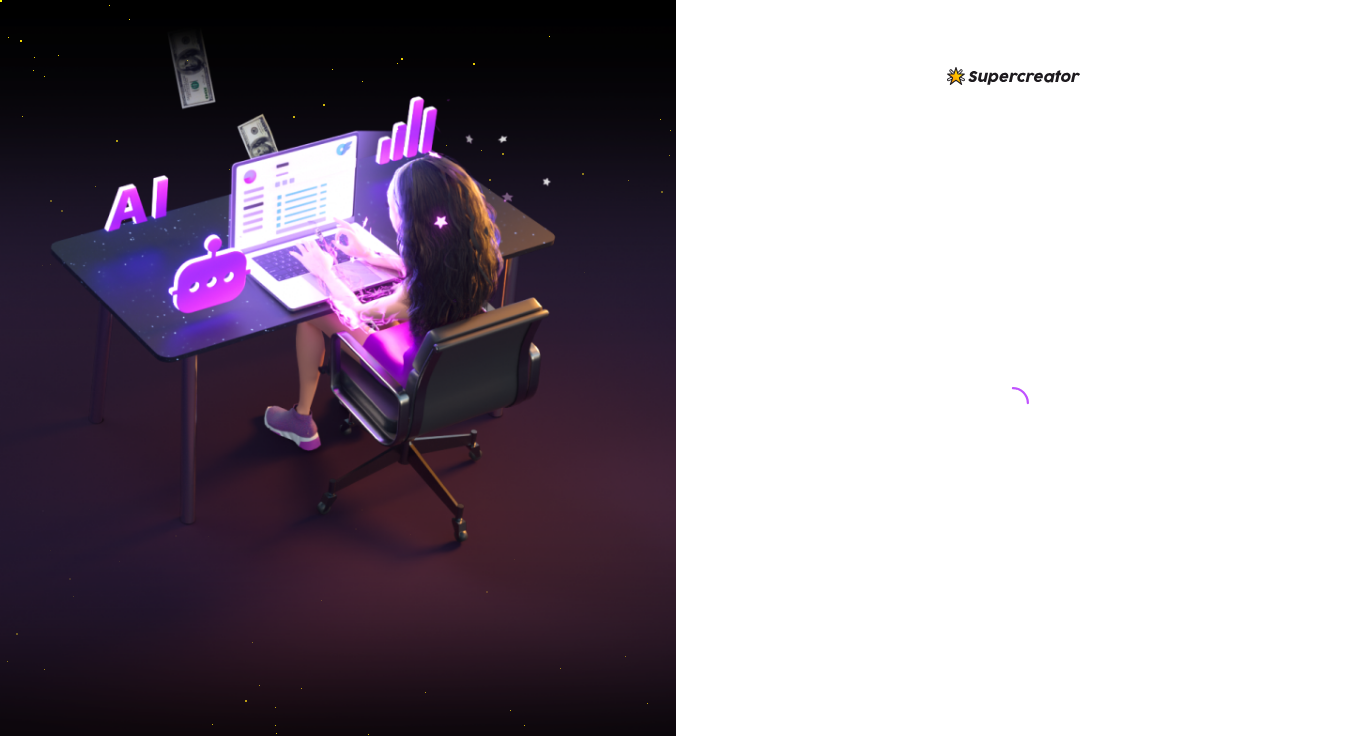 scroll, scrollTop: 0, scrollLeft: 0, axis: both 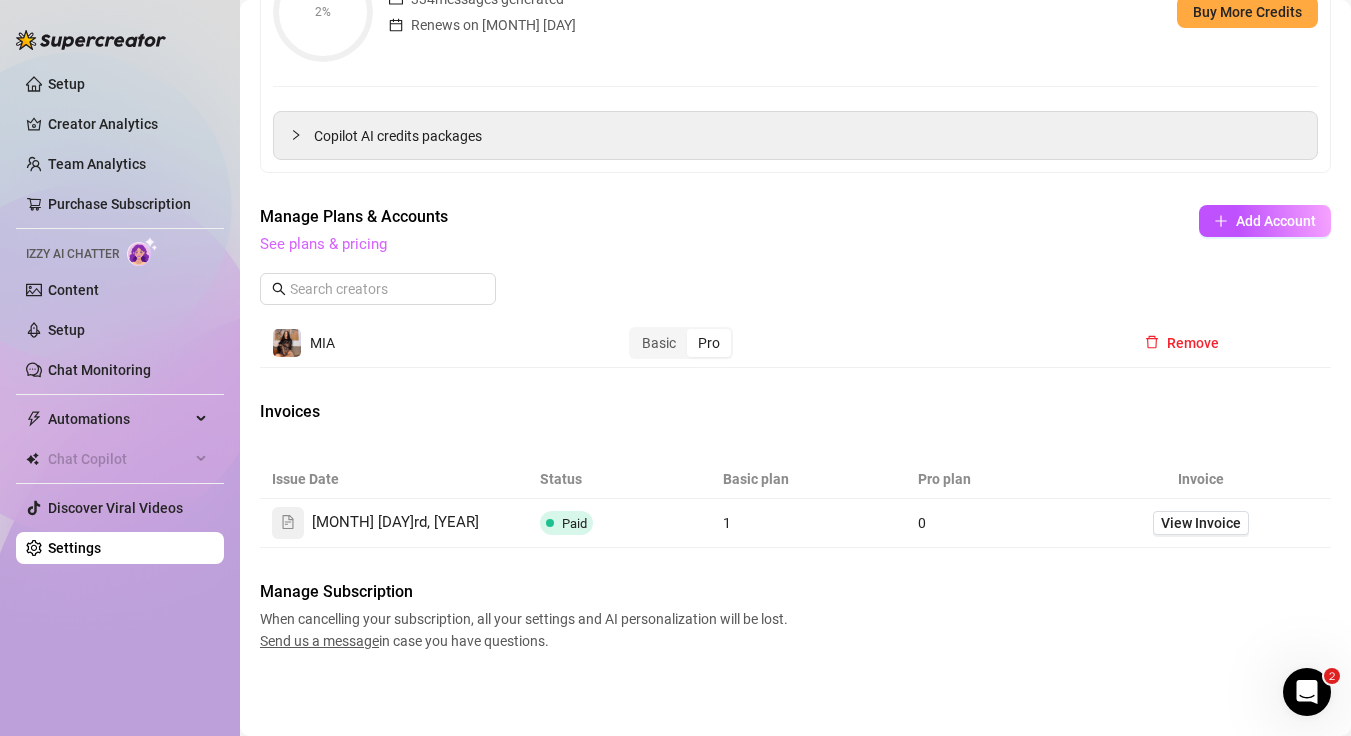 click on "See plans & pricing" at bounding box center (323, 244) 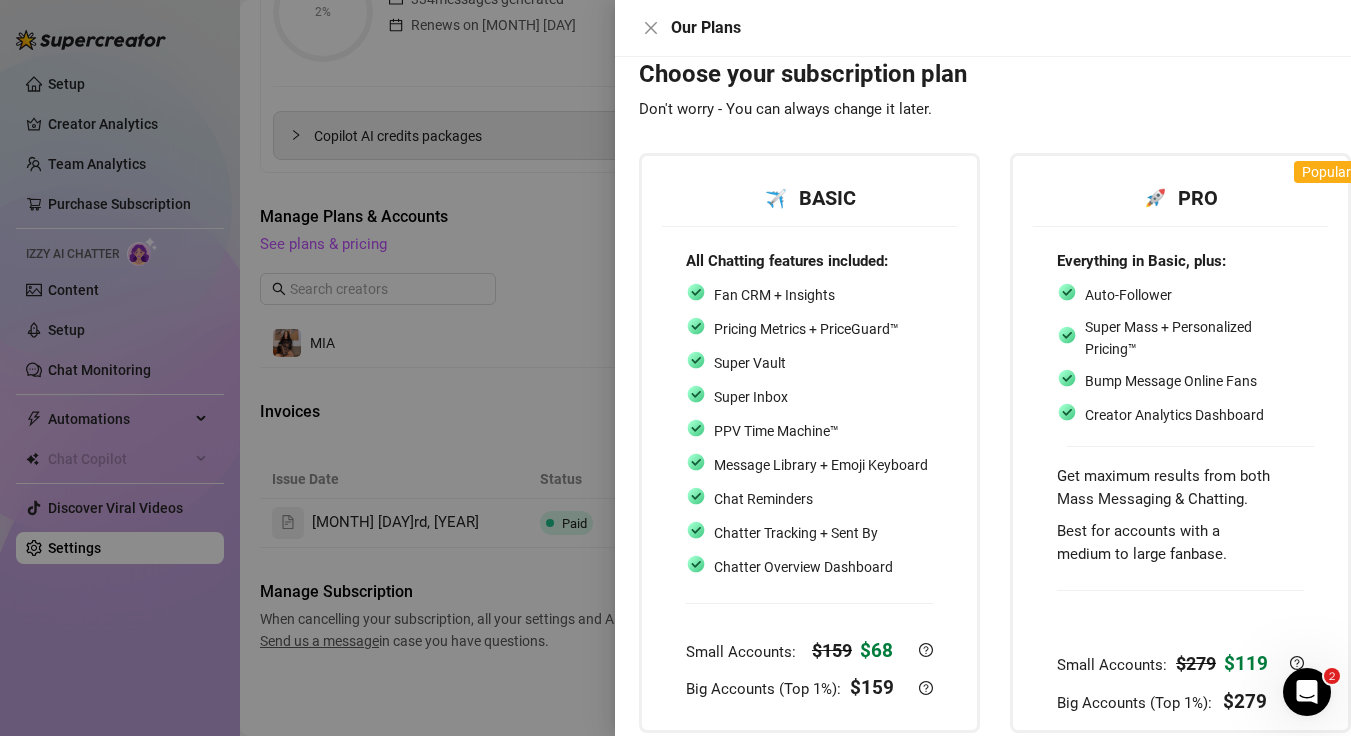 scroll, scrollTop: 149, scrollLeft: 0, axis: vertical 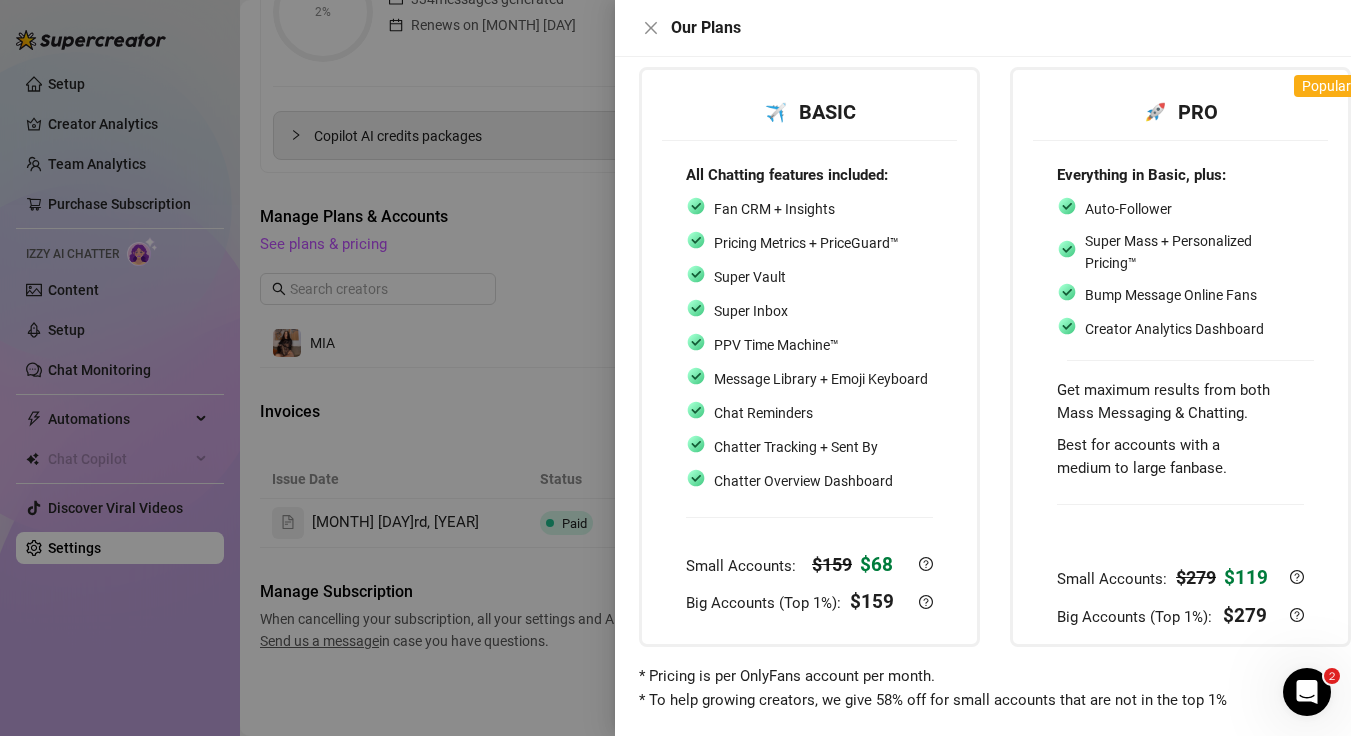 click at bounding box center [1180, 522] 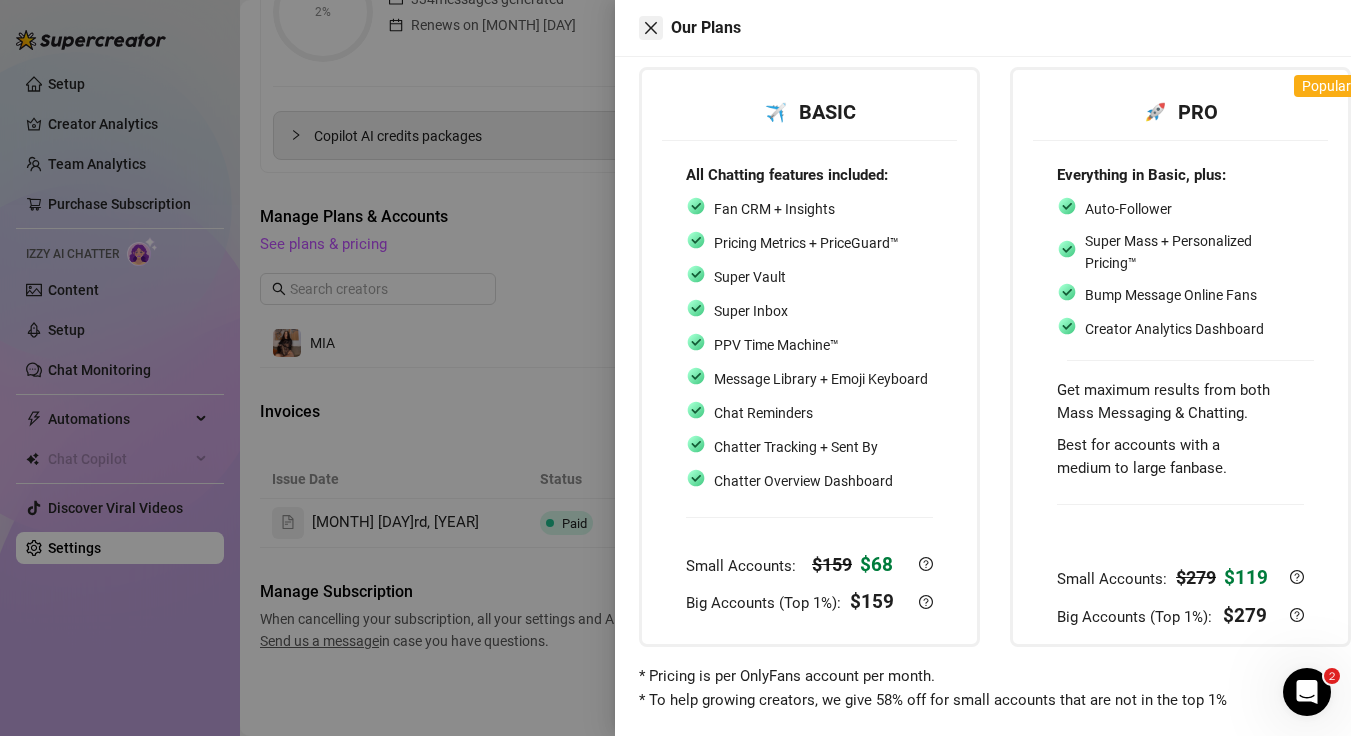 click 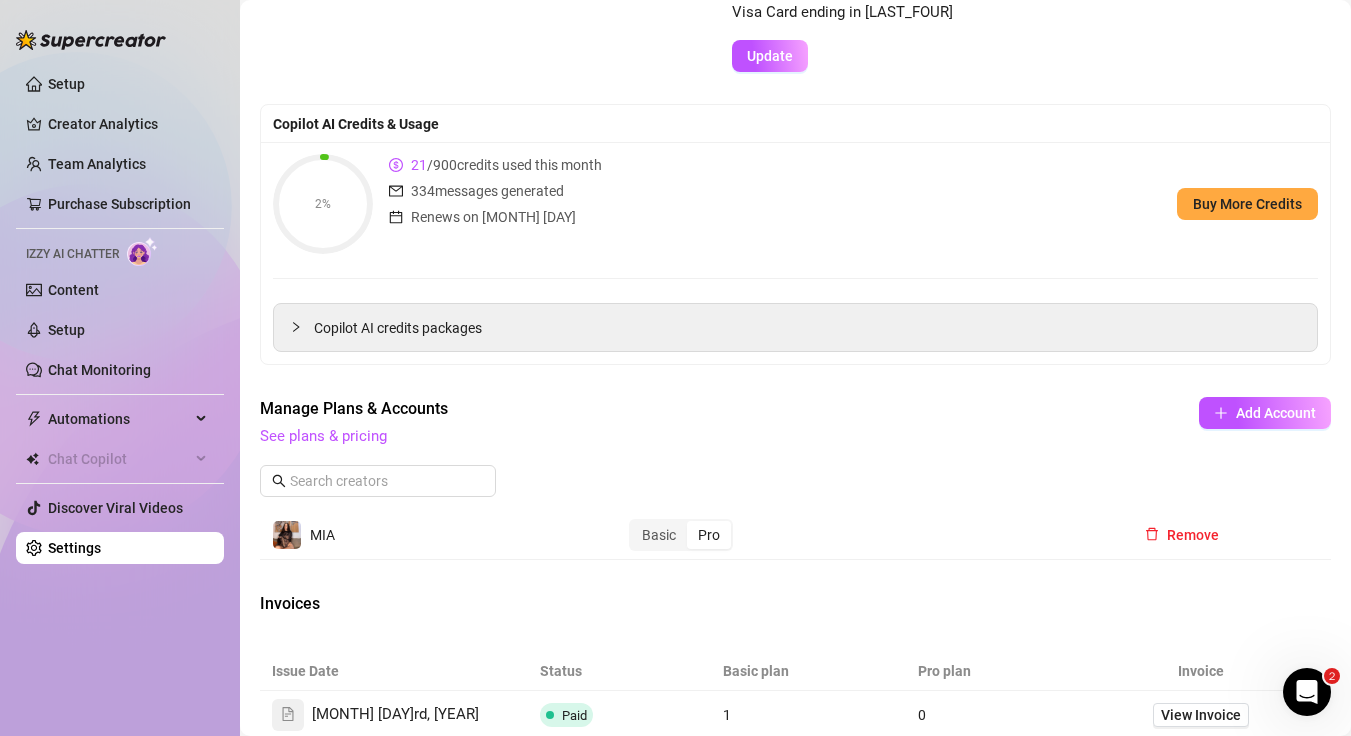 scroll, scrollTop: 130, scrollLeft: 0, axis: vertical 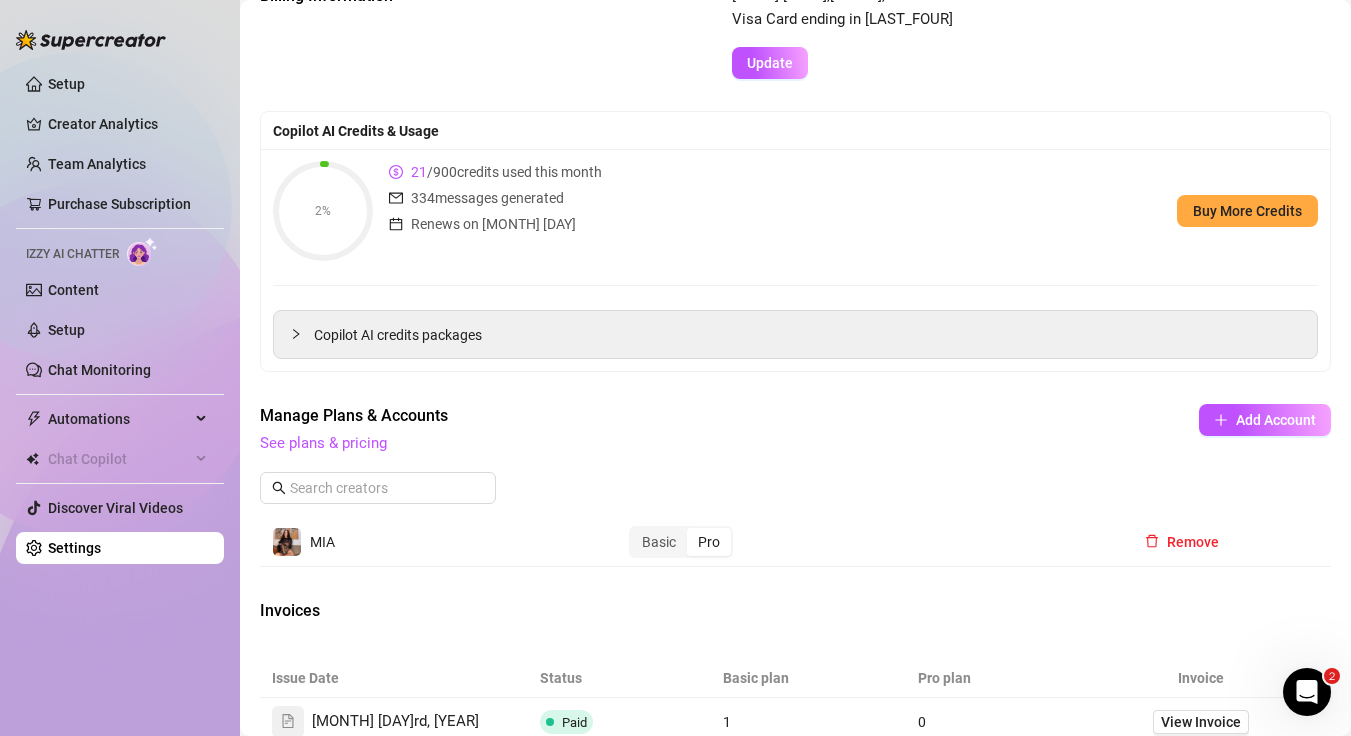click at bounding box center [1307, 692] 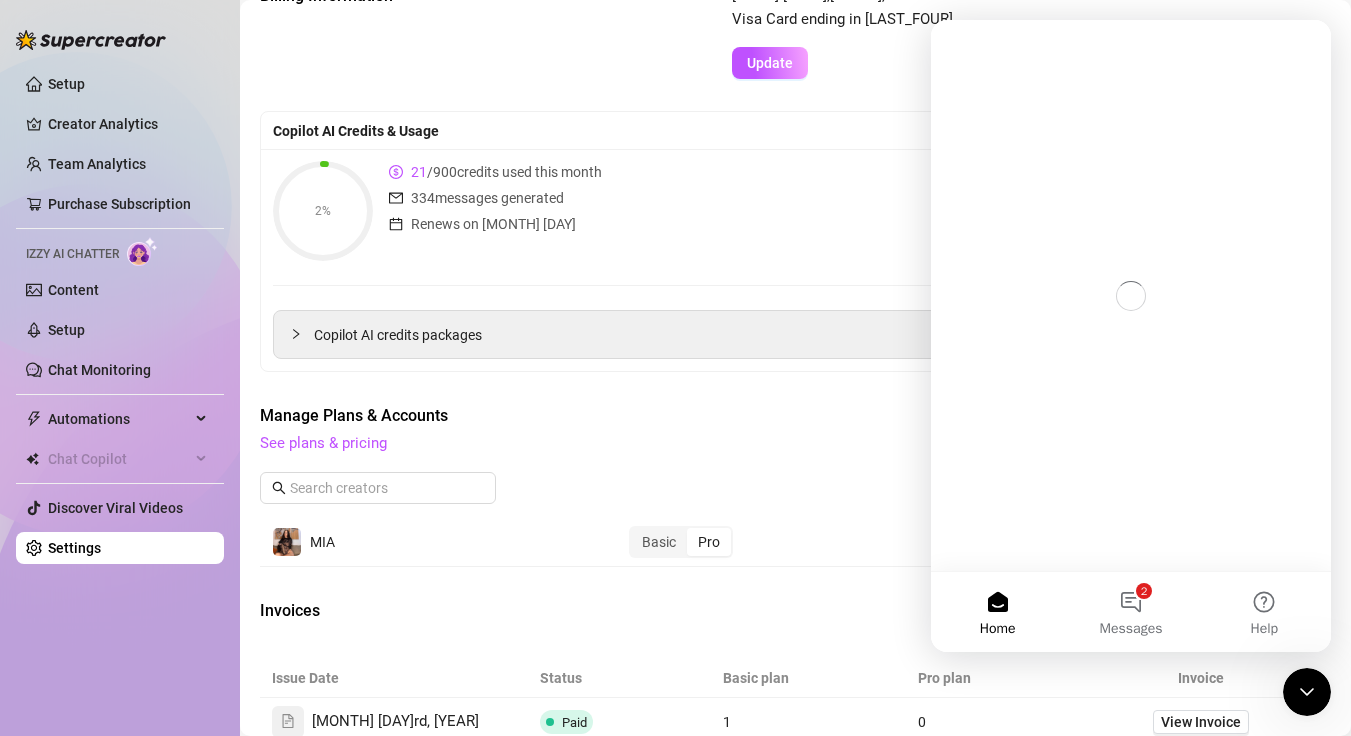 scroll, scrollTop: 0, scrollLeft: 0, axis: both 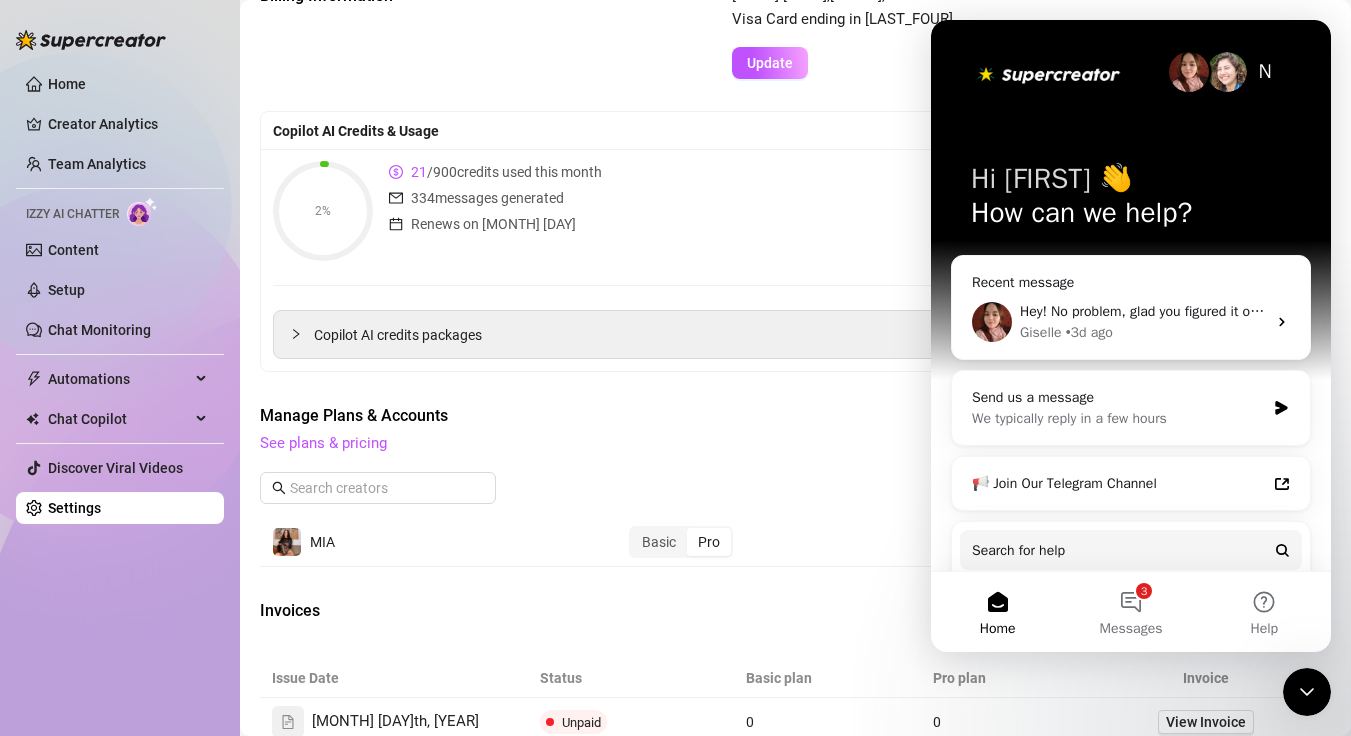 click 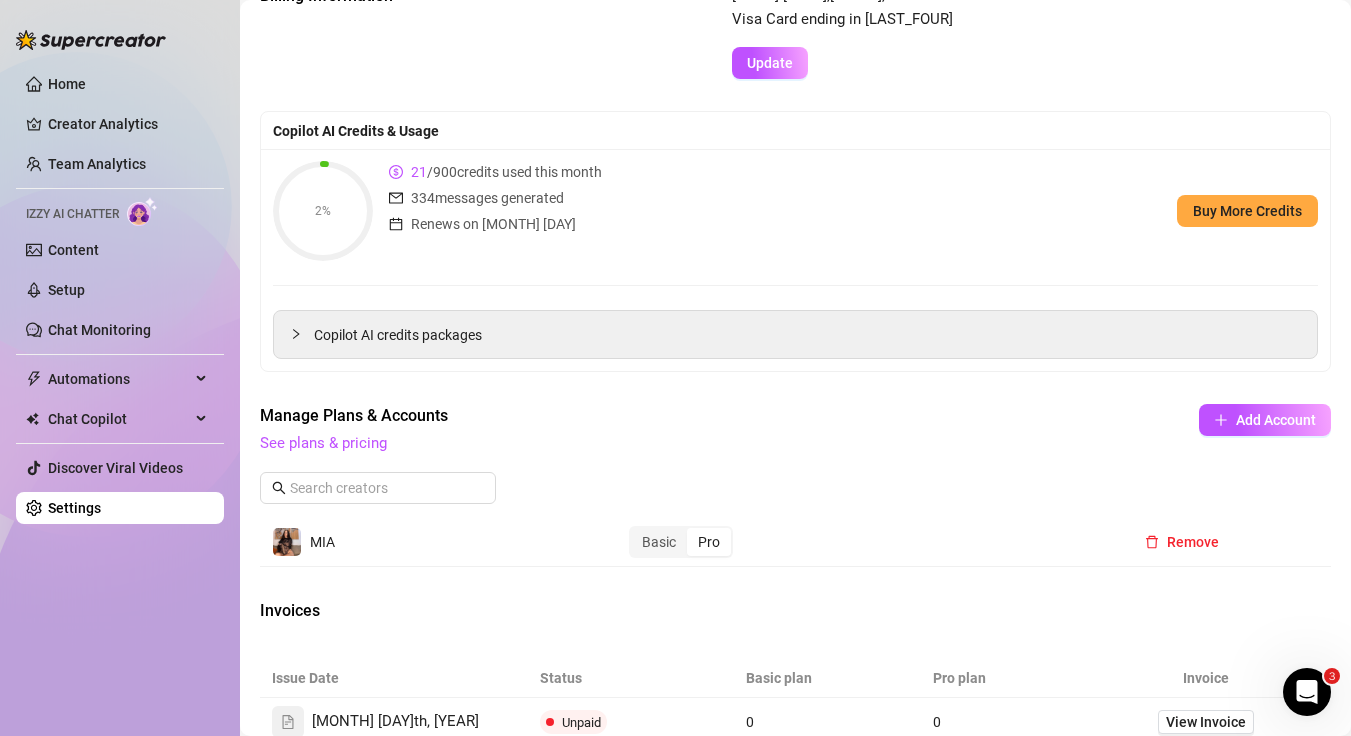scroll, scrollTop: 0, scrollLeft: 0, axis: both 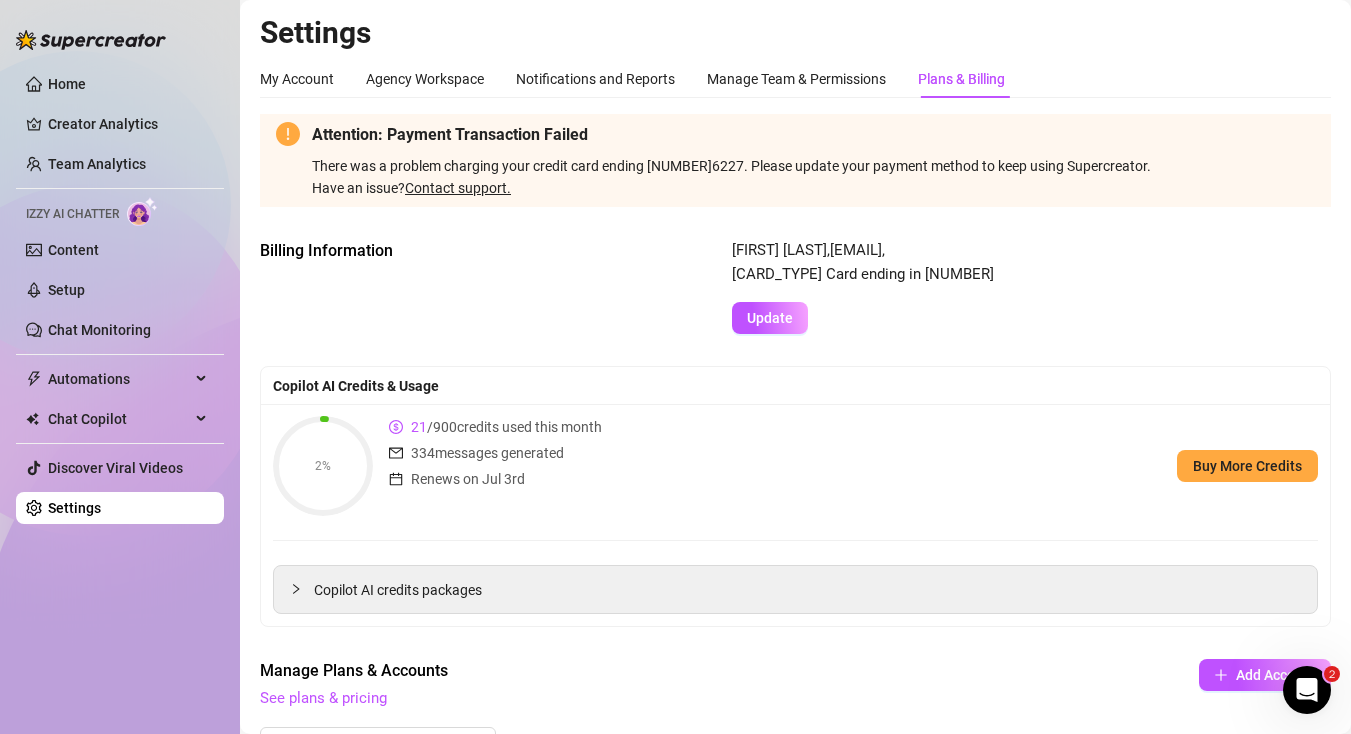 click at bounding box center (1307, 690) 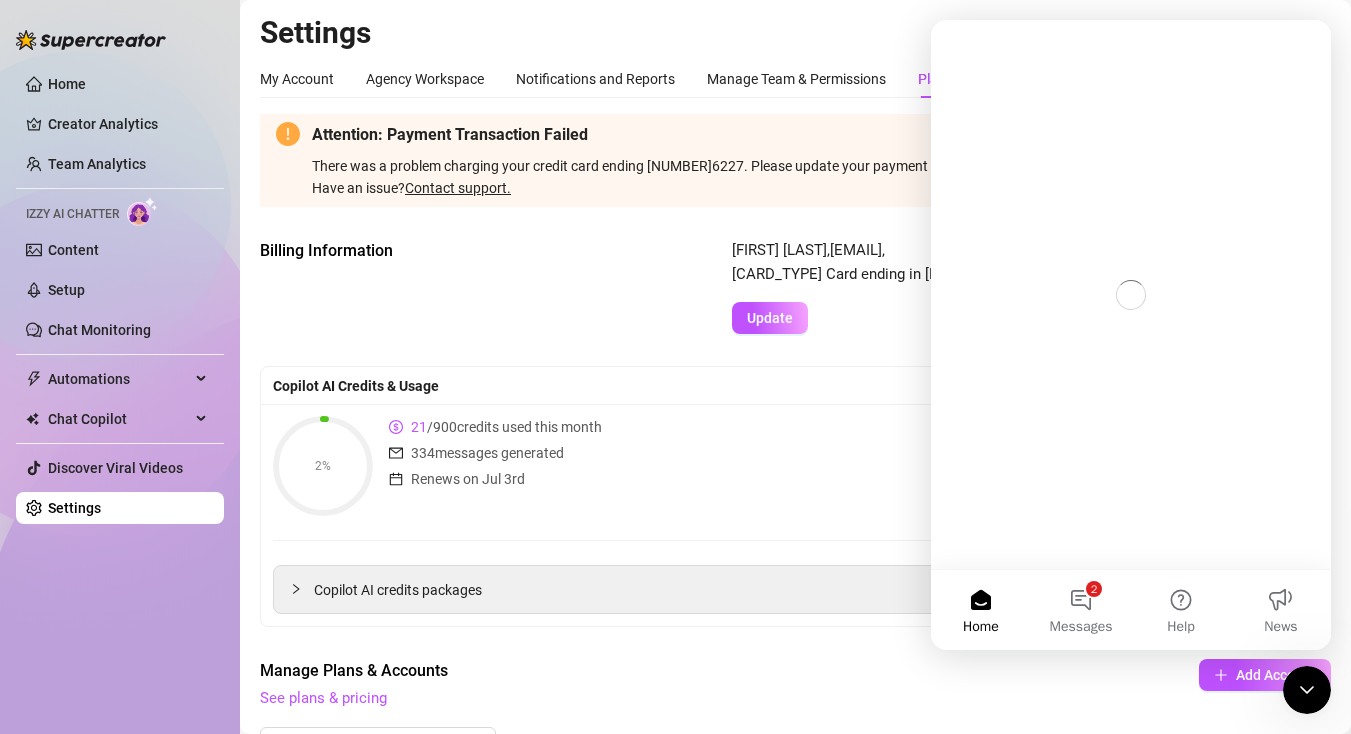 scroll, scrollTop: 0, scrollLeft: 0, axis: both 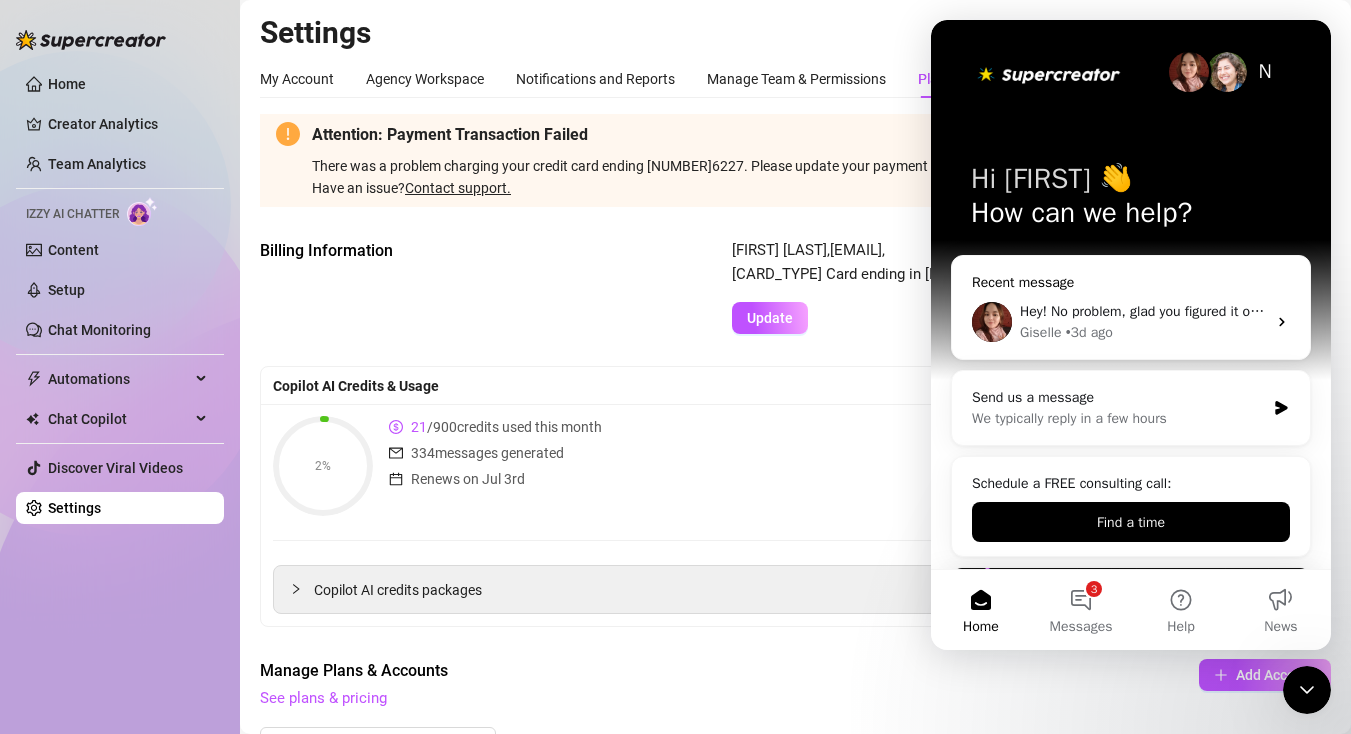 click on "Hey! No problem, glad you figured it out. If you need anything else, just let me know!" at bounding box center (1329, 311) 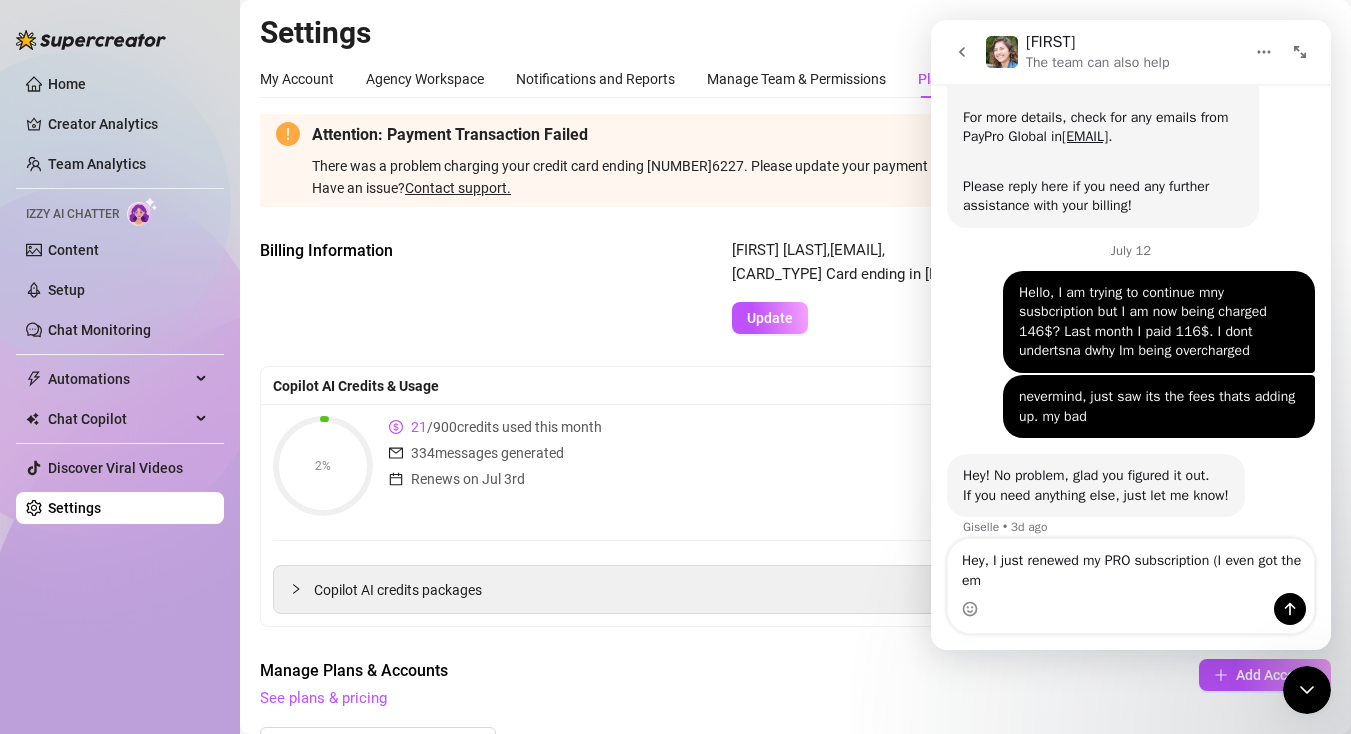 scroll, scrollTop: 345, scrollLeft: 0, axis: vertical 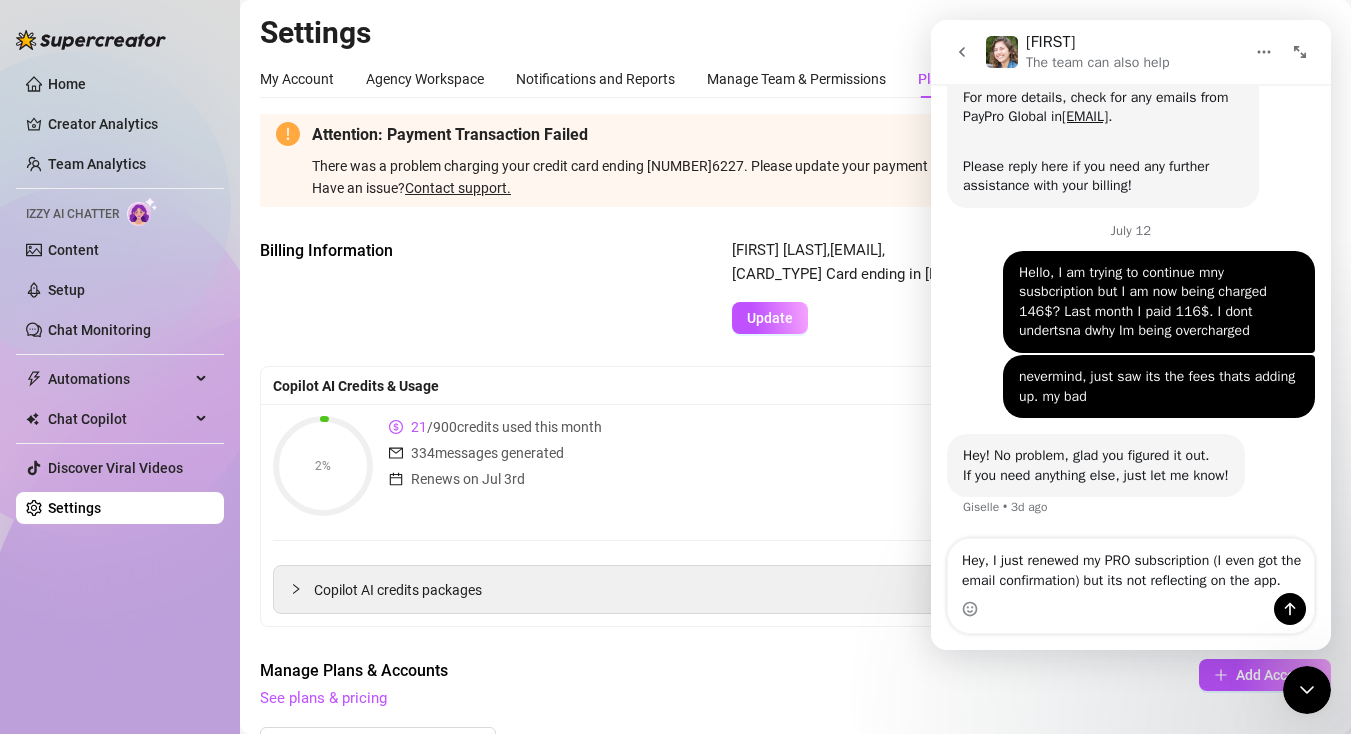 type on "Hey, I just renewed my PRO subscription (I even got the email confirmation) but its not reflecting on the app" 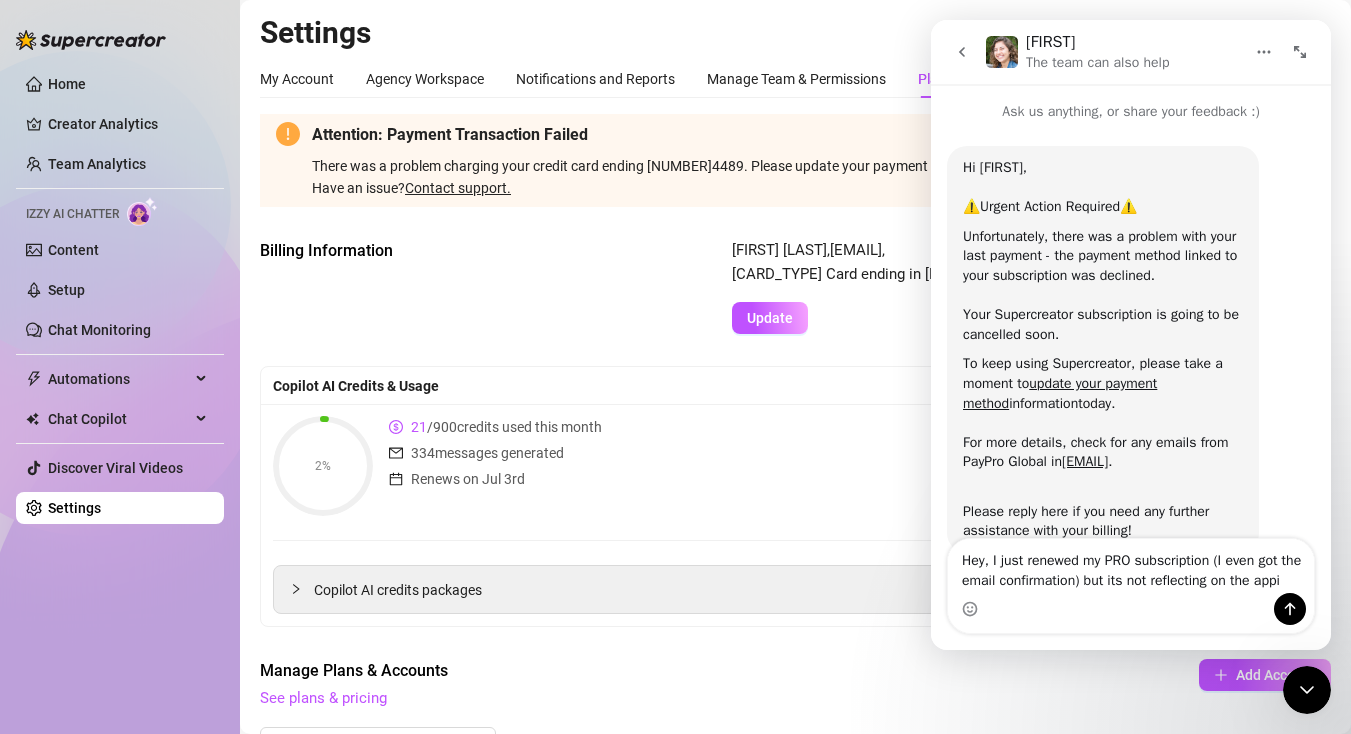 type on "Hey, I just renewed my PRO subscription (I even got the email confirmation) but its not reflecting on the appit" 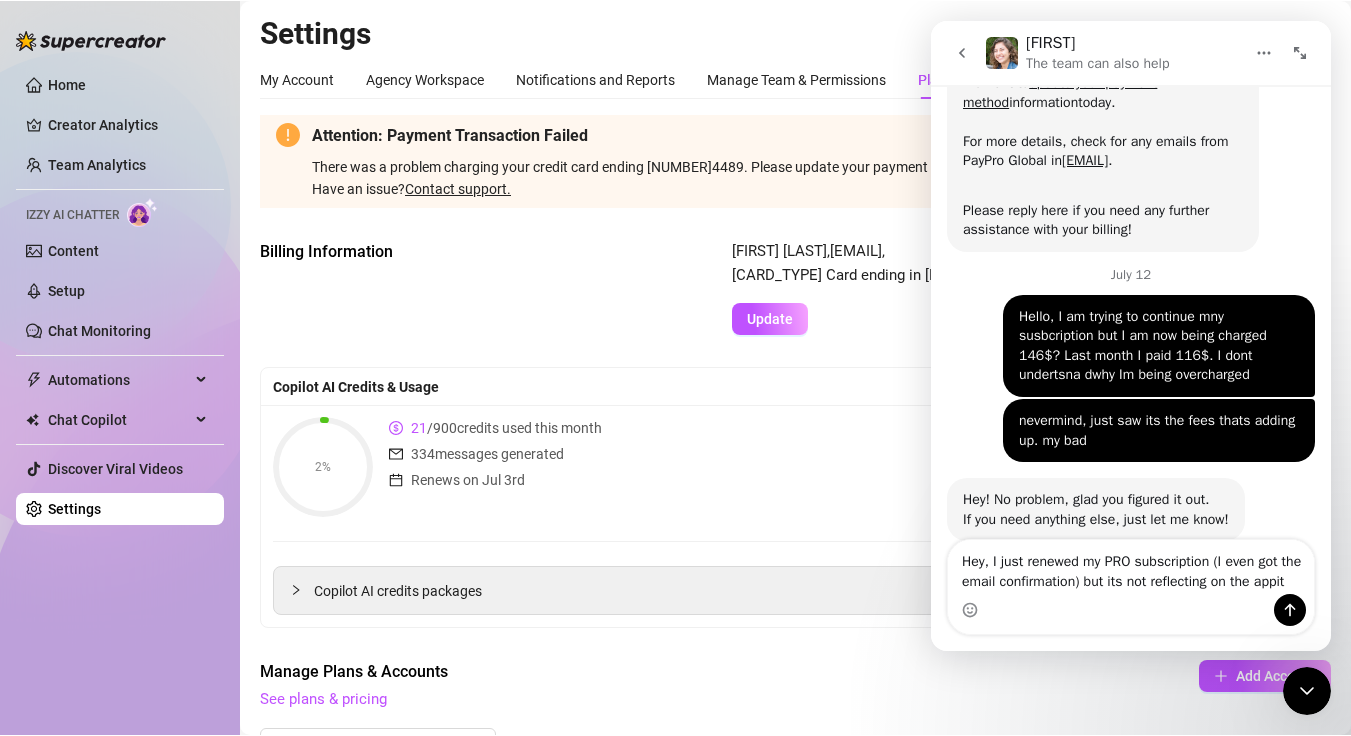 scroll, scrollTop: 345, scrollLeft: 0, axis: vertical 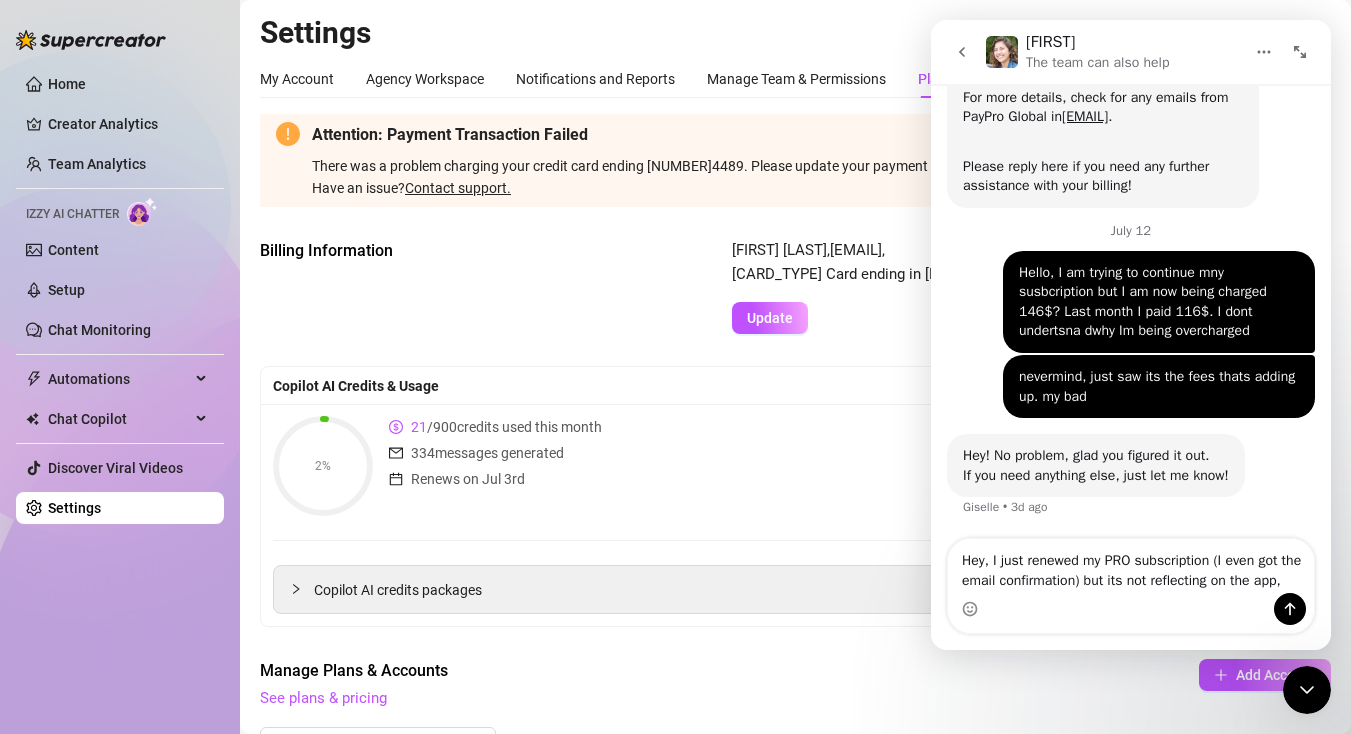 type on "Hey, I just renewed my PRO subscription (I even got the email confirmation) but its not reflecting on the app," 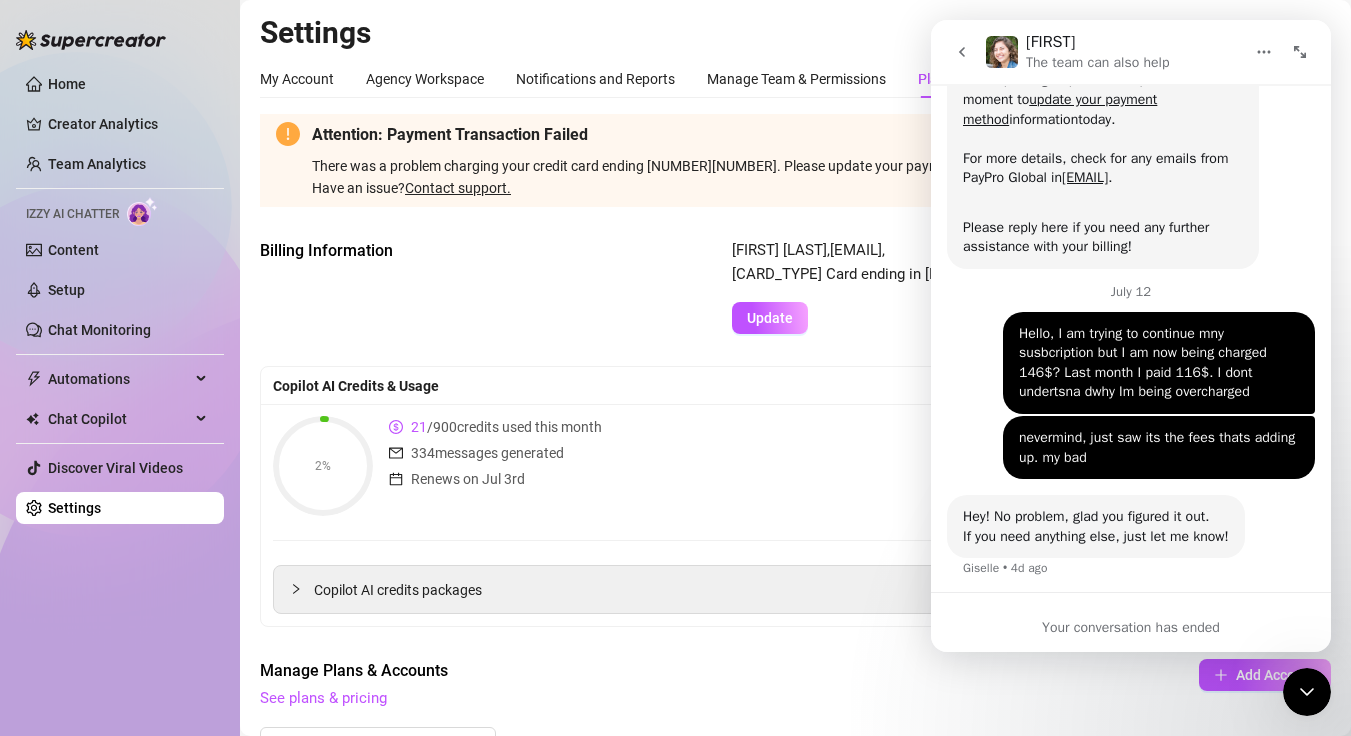 scroll, scrollTop: 311, scrollLeft: 0, axis: vertical 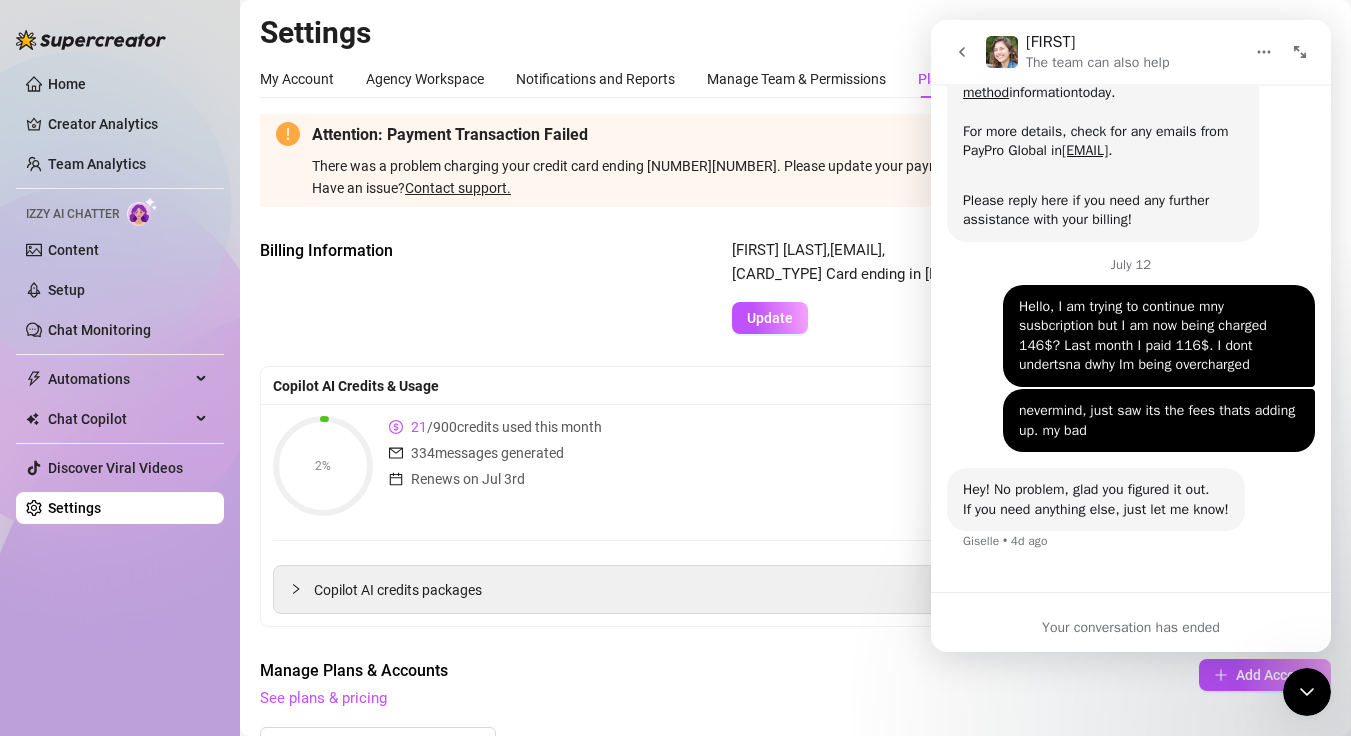 click 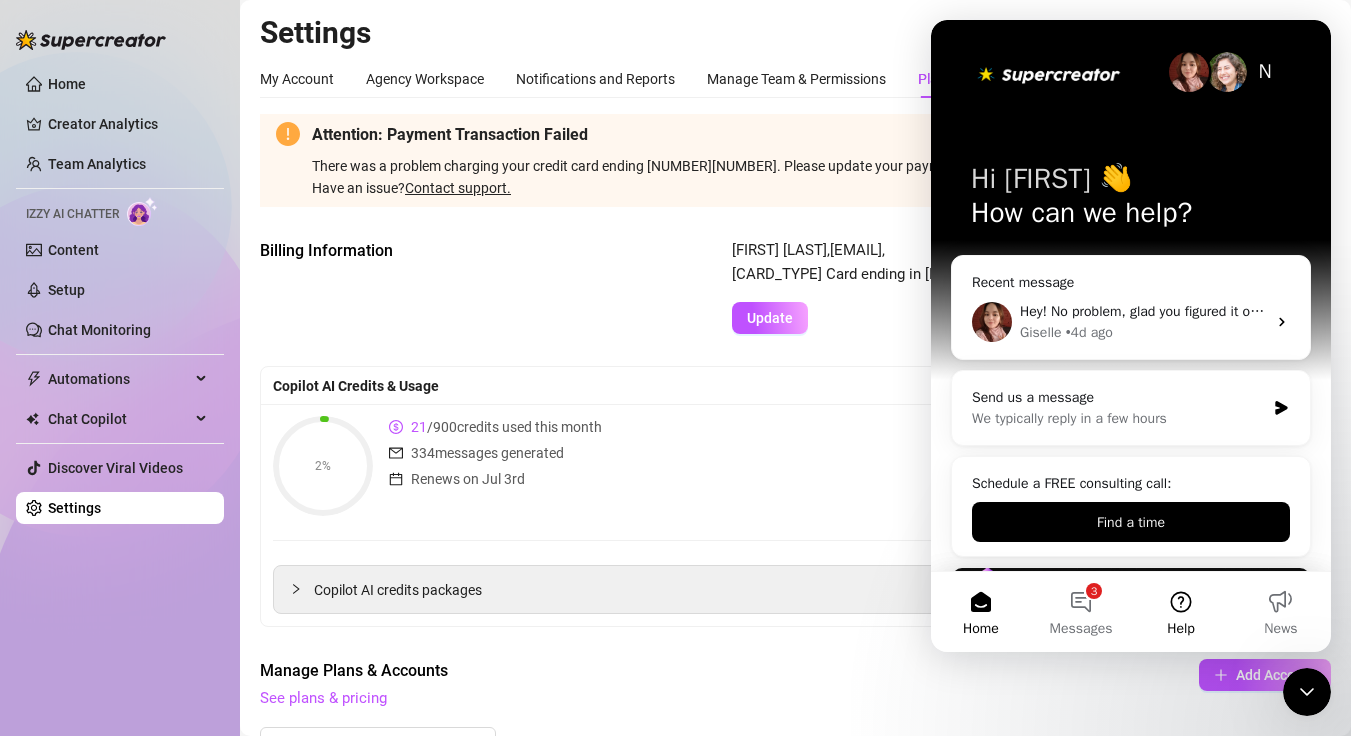 scroll, scrollTop: 0, scrollLeft: 0, axis: both 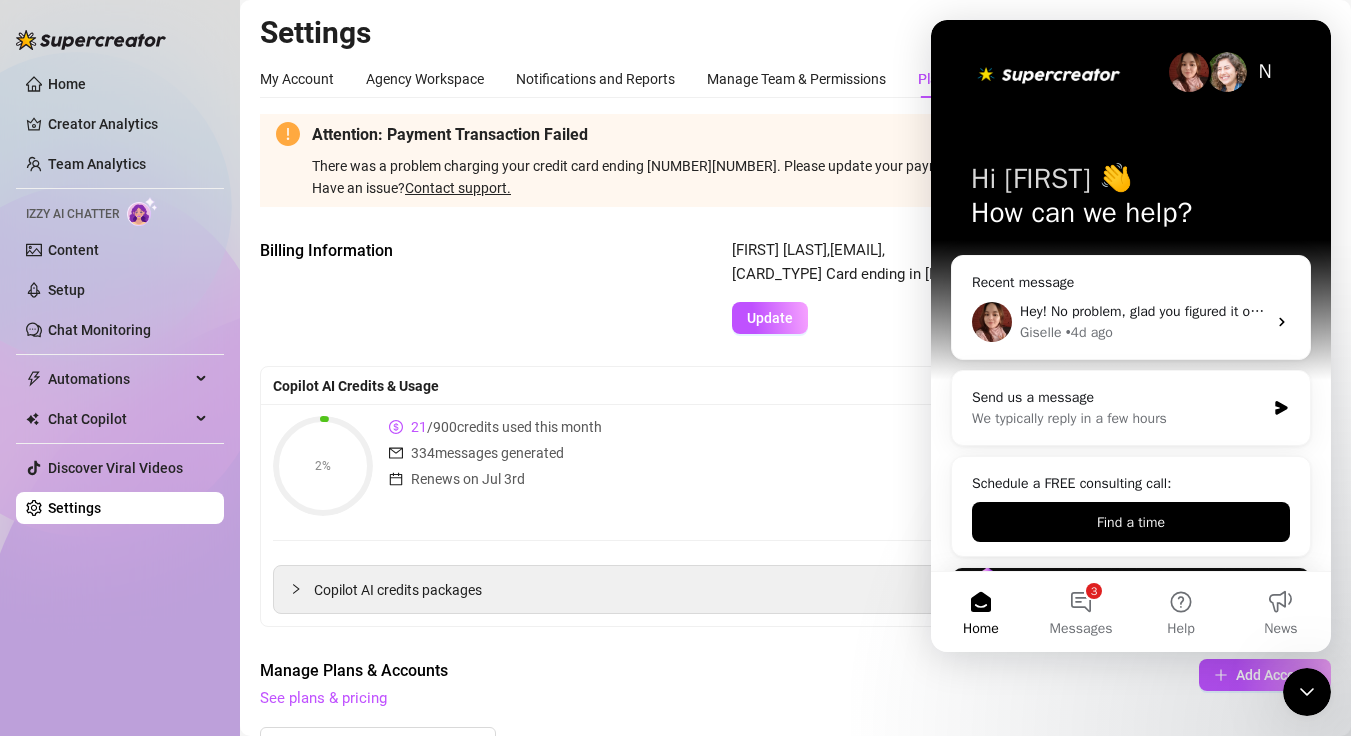 click on "Manage Plans & Accounts See plans & pricing Add Account" at bounding box center [795, 685] 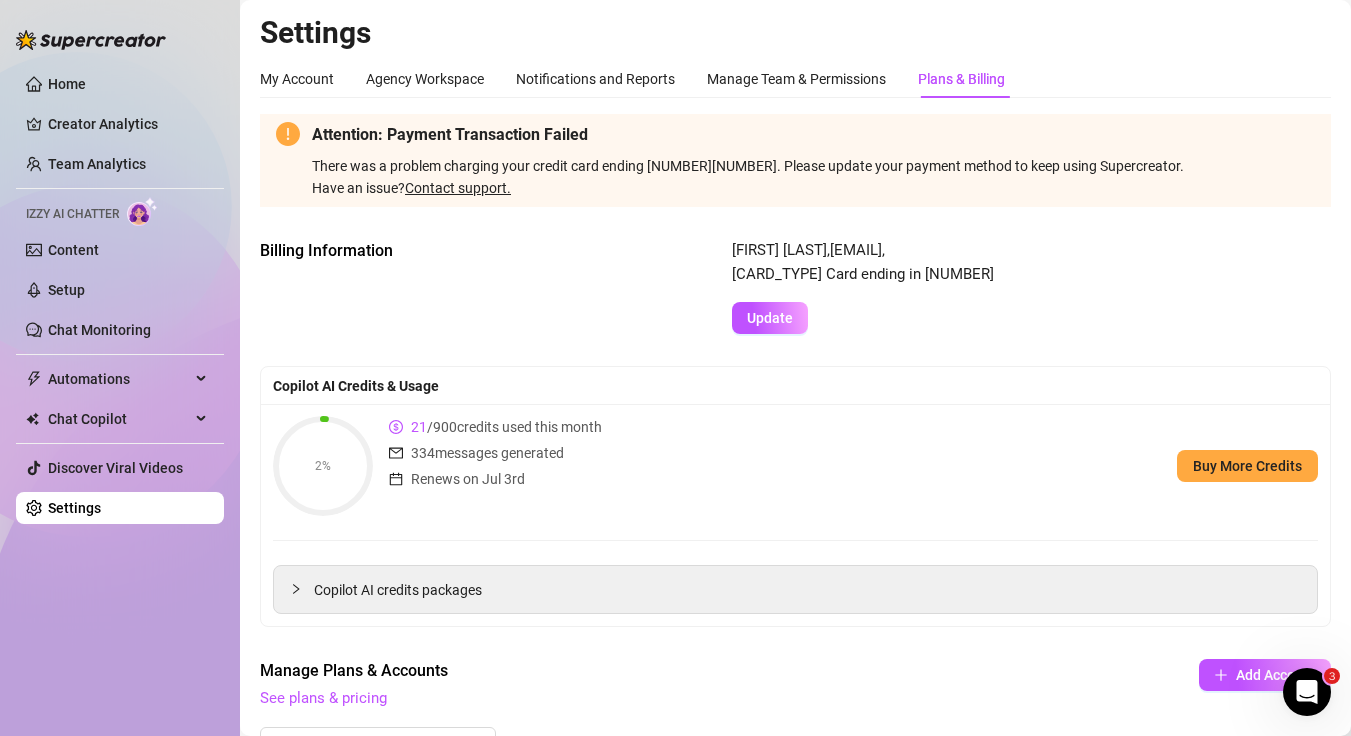 scroll, scrollTop: 0, scrollLeft: 0, axis: both 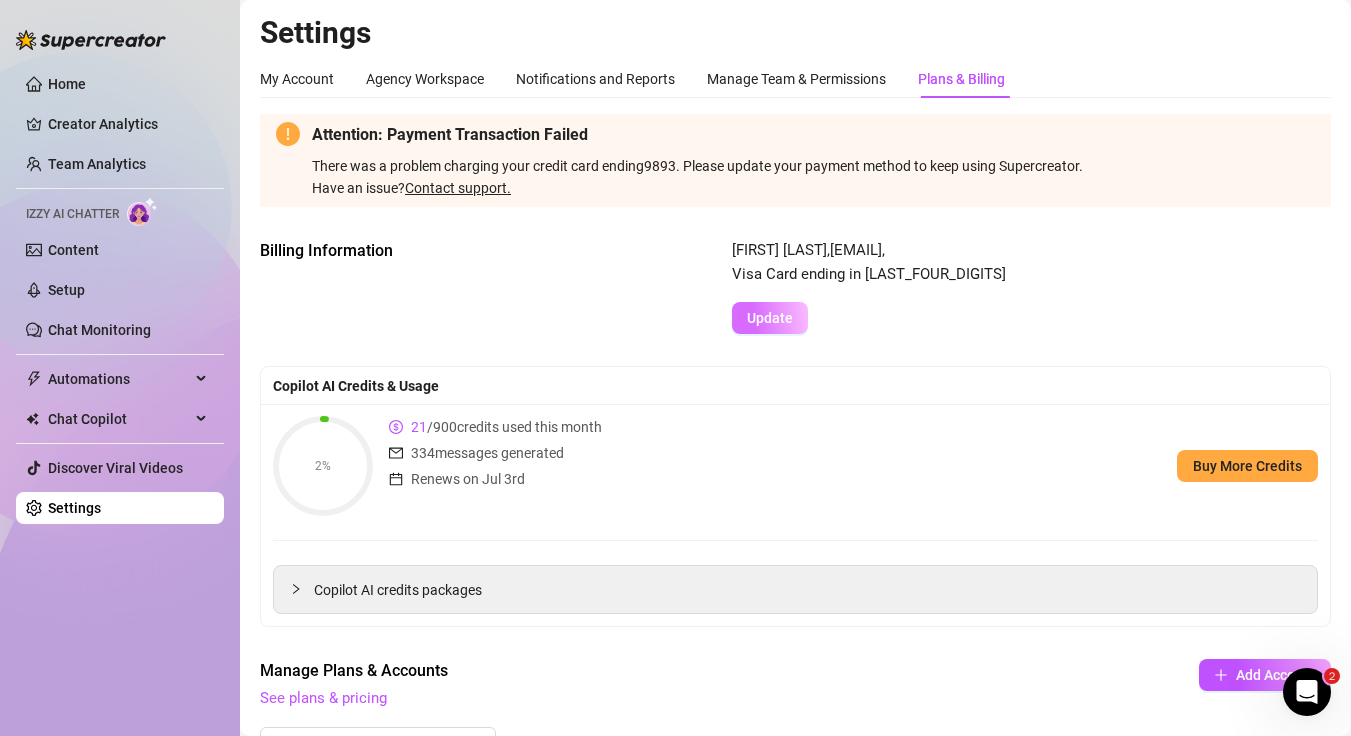 click on "Update" at bounding box center [770, 318] 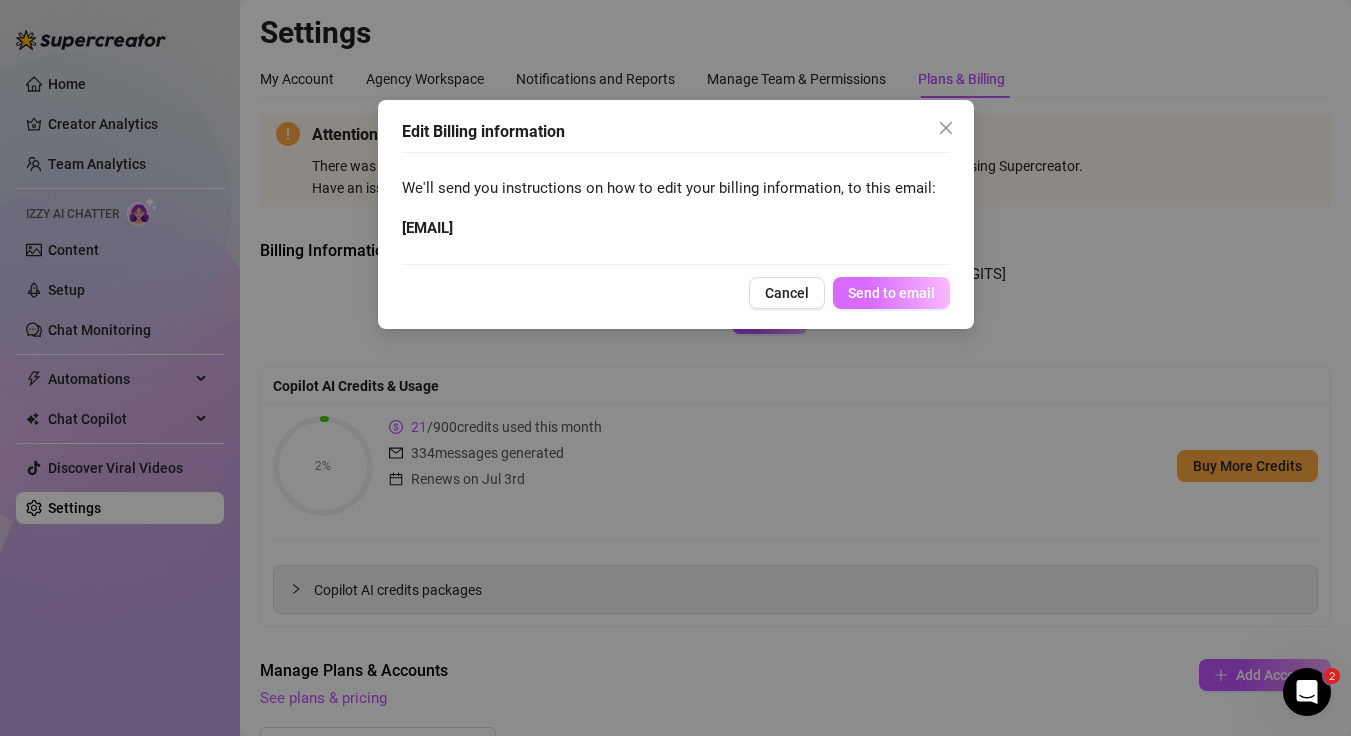 click on "Send to email" at bounding box center (891, 293) 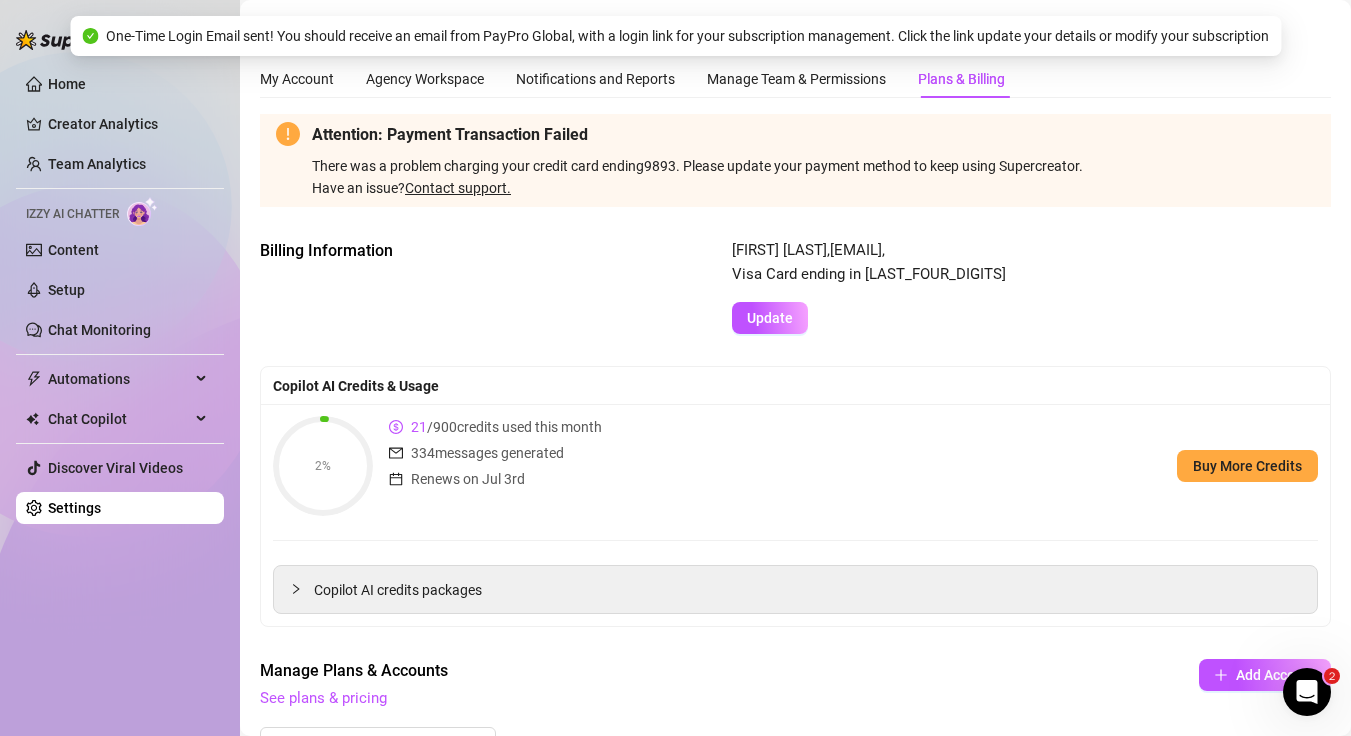 click on "Contact support." at bounding box center (458, 188) 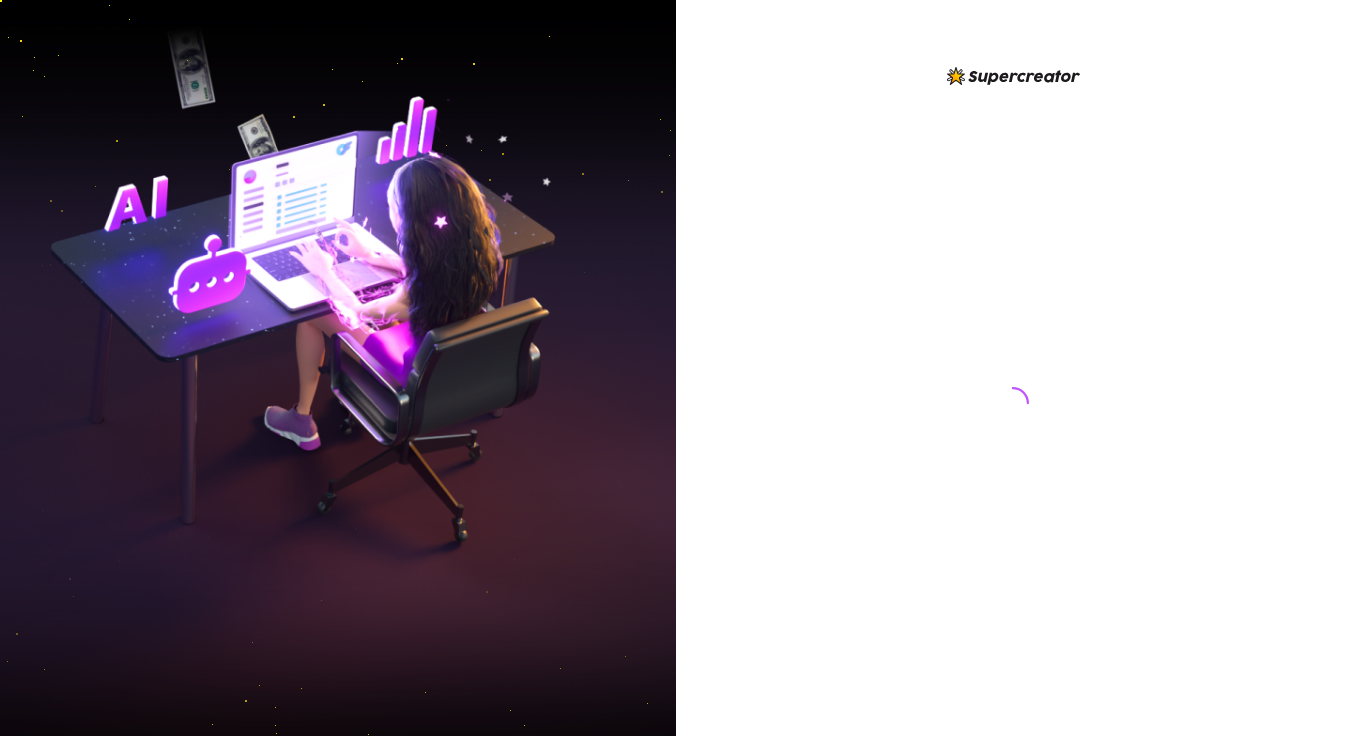 scroll, scrollTop: 0, scrollLeft: 0, axis: both 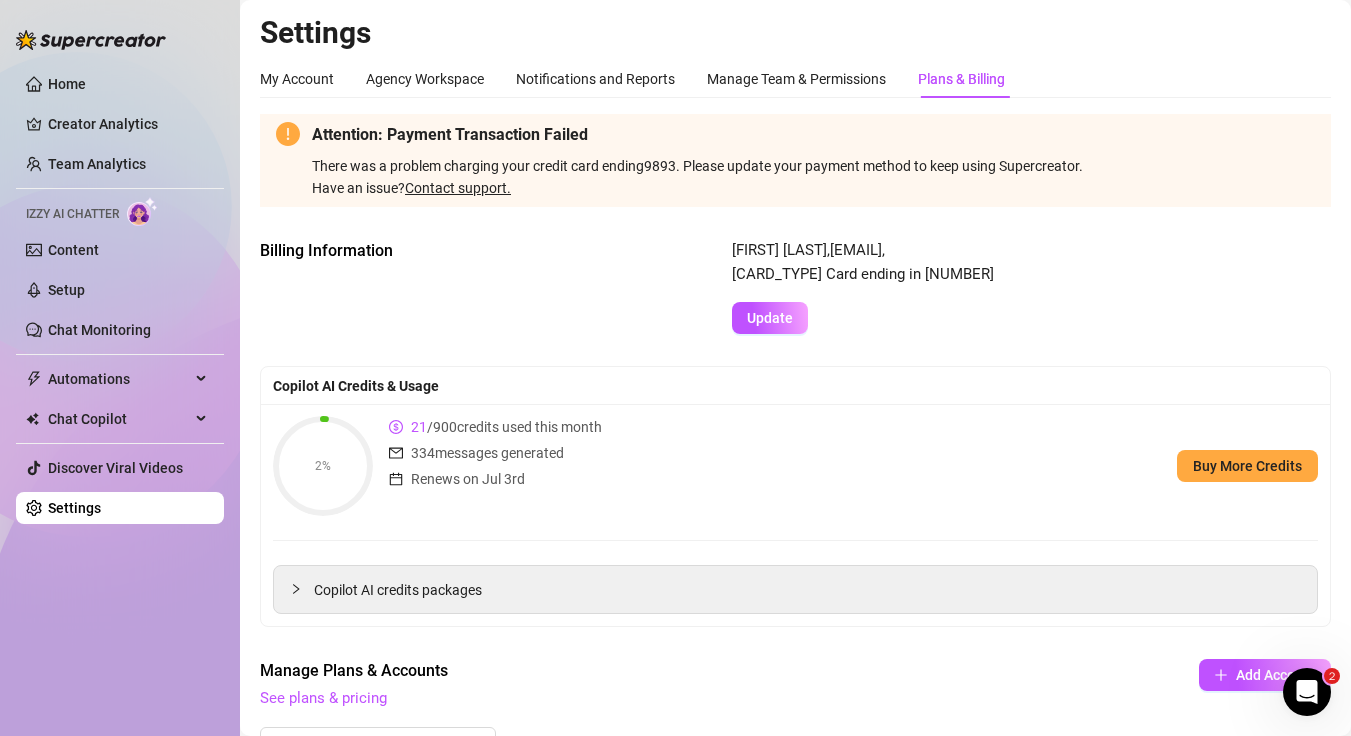 click 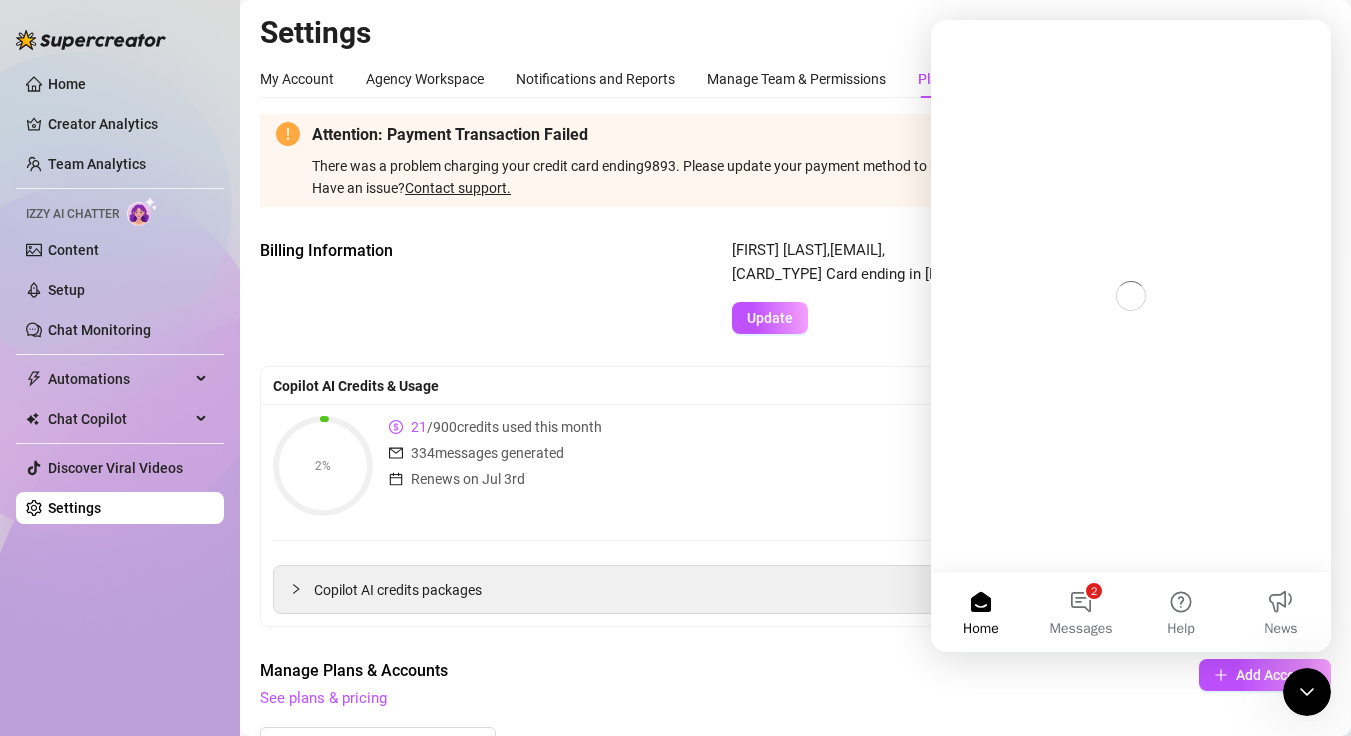 scroll, scrollTop: 0, scrollLeft: 0, axis: both 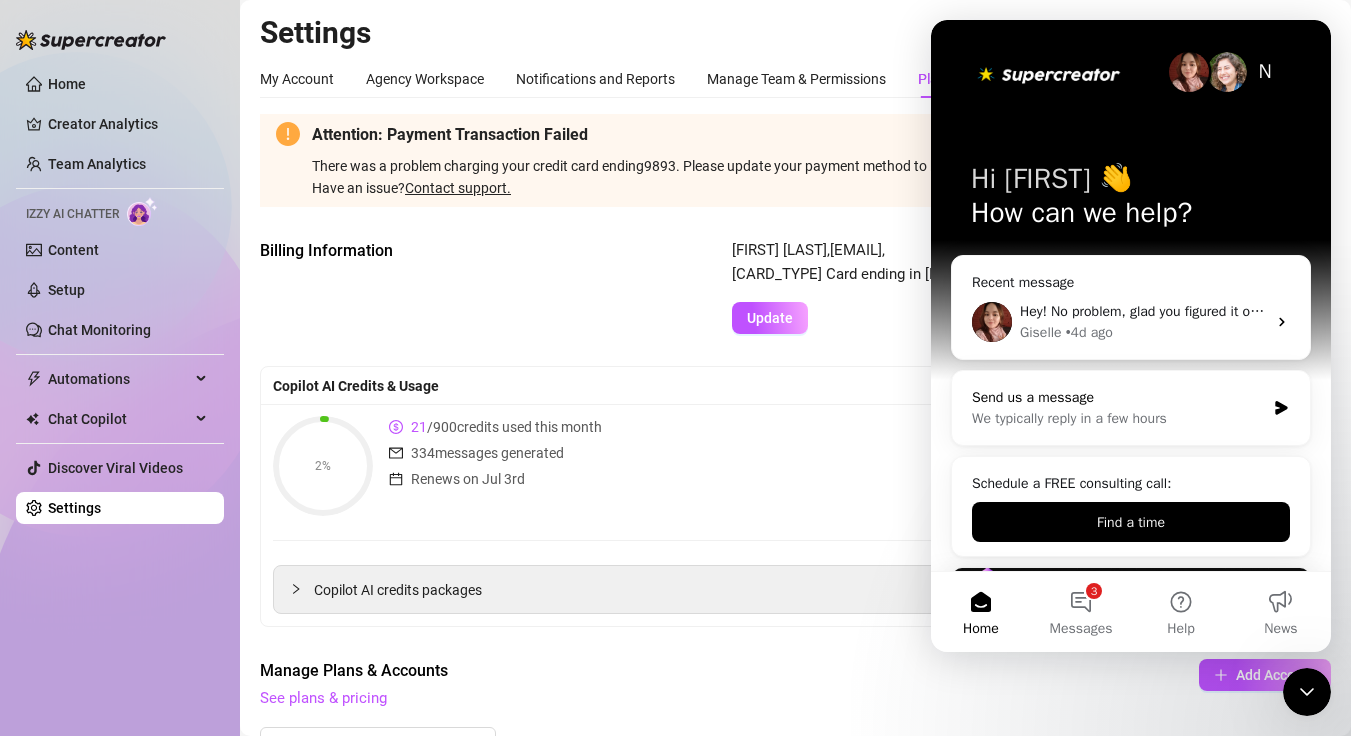 click on "Send us a message" at bounding box center (1118, 397) 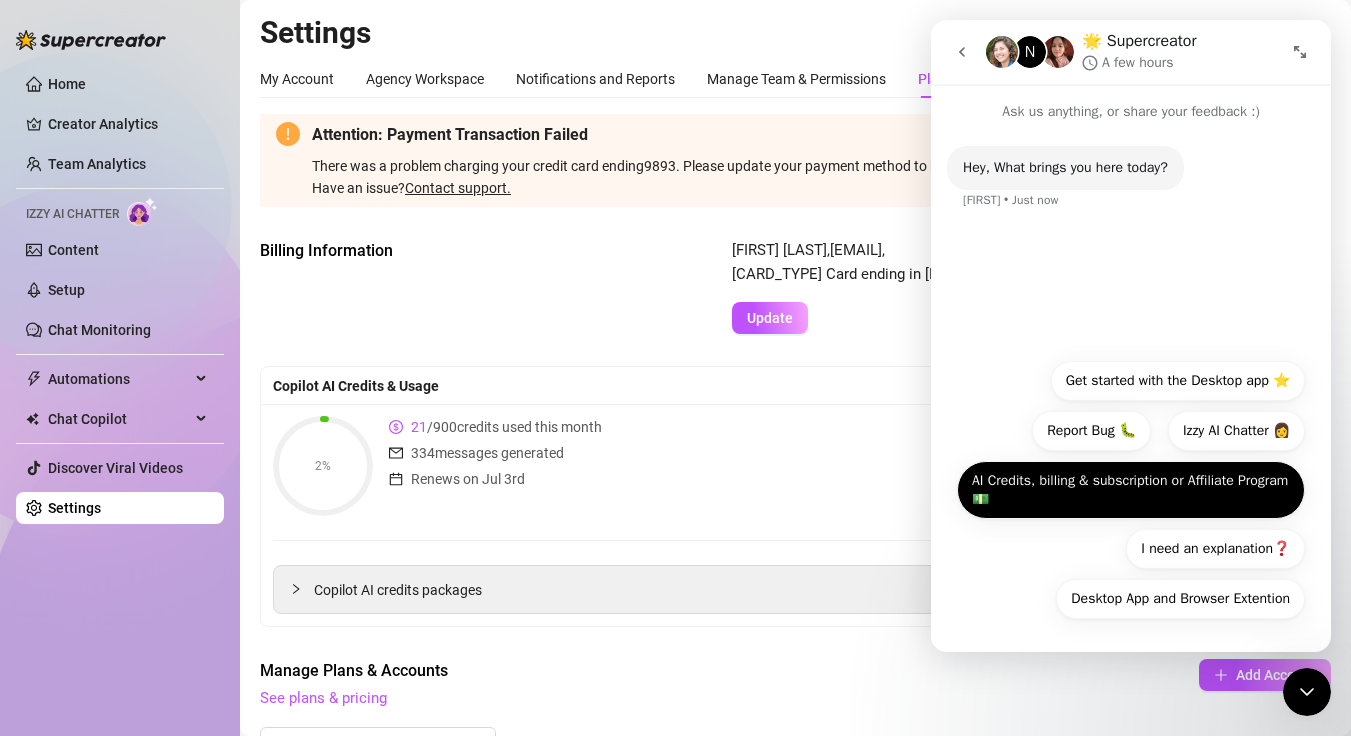 click on "AI Credits, billing & subscription or Affiliate Program 💵" at bounding box center [1131, 490] 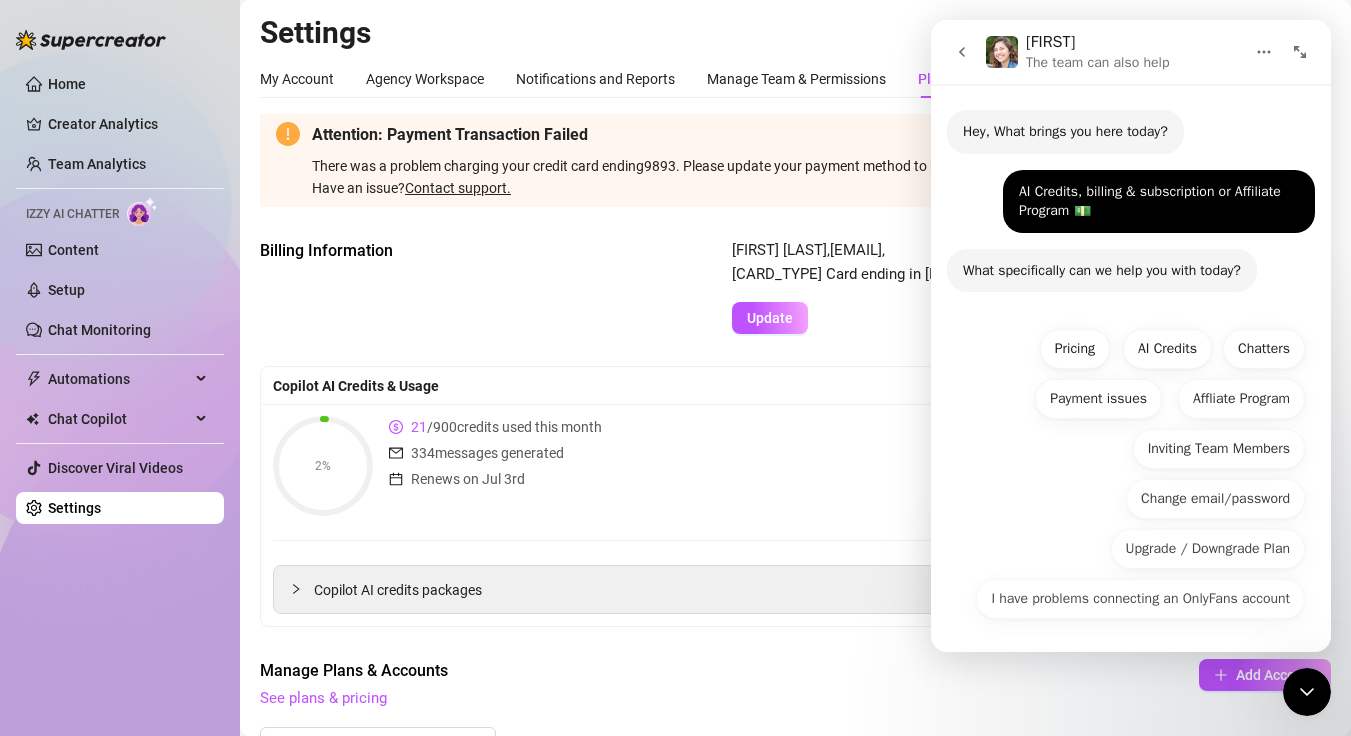 scroll, scrollTop: 56, scrollLeft: 0, axis: vertical 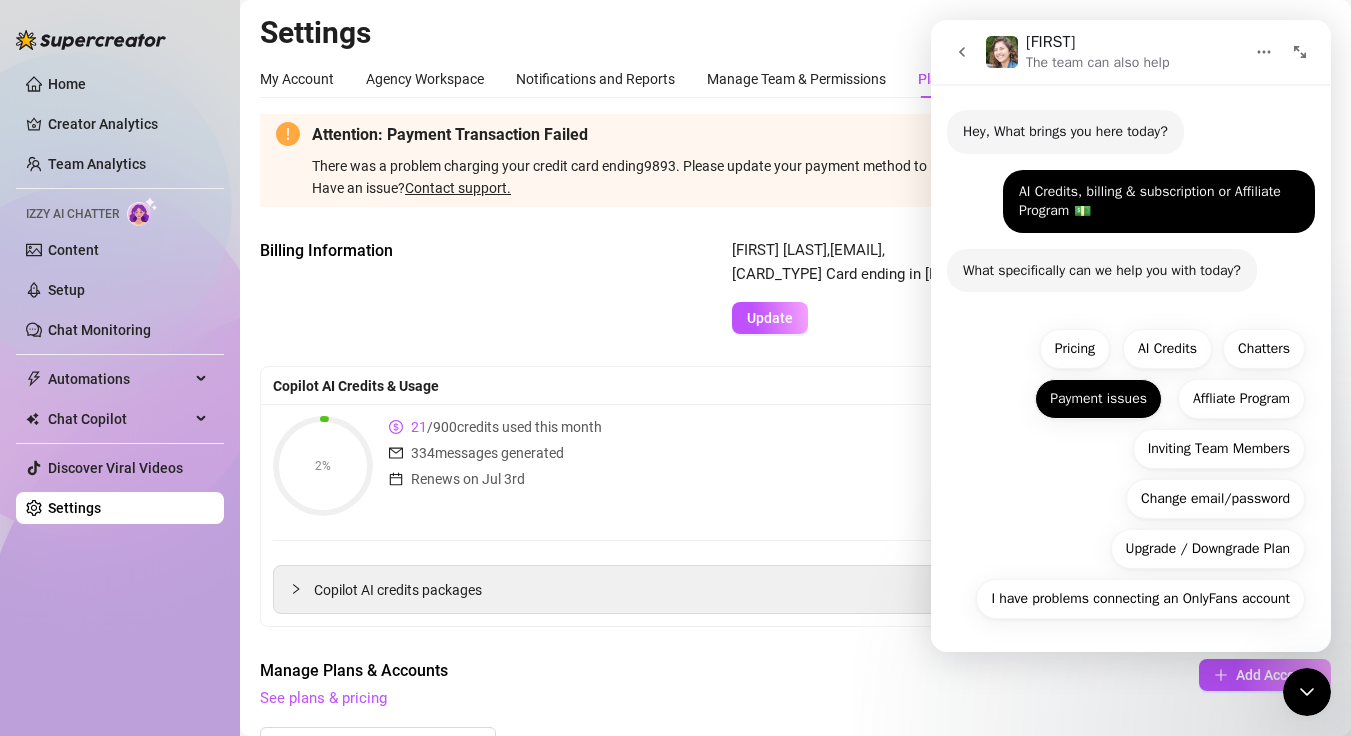 click on "Payment issues" at bounding box center [1098, 399] 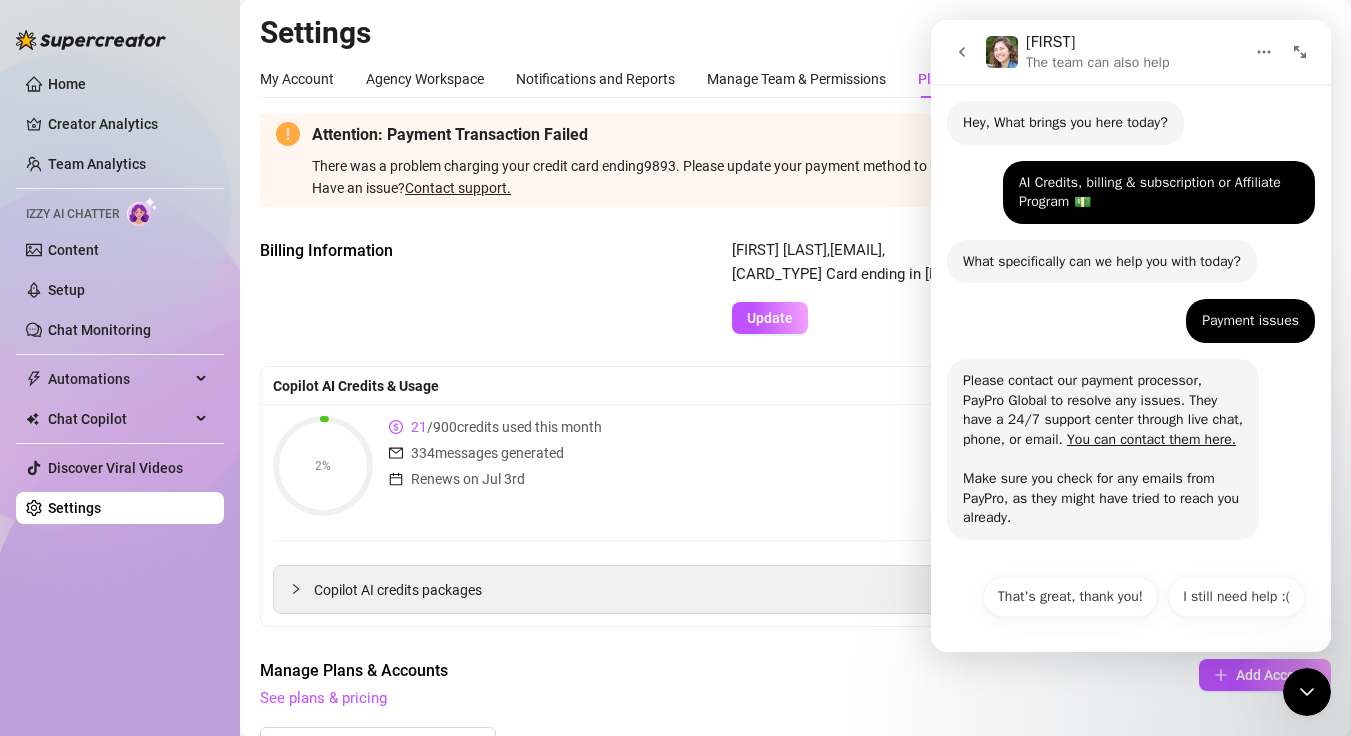 scroll, scrollTop: 64, scrollLeft: 0, axis: vertical 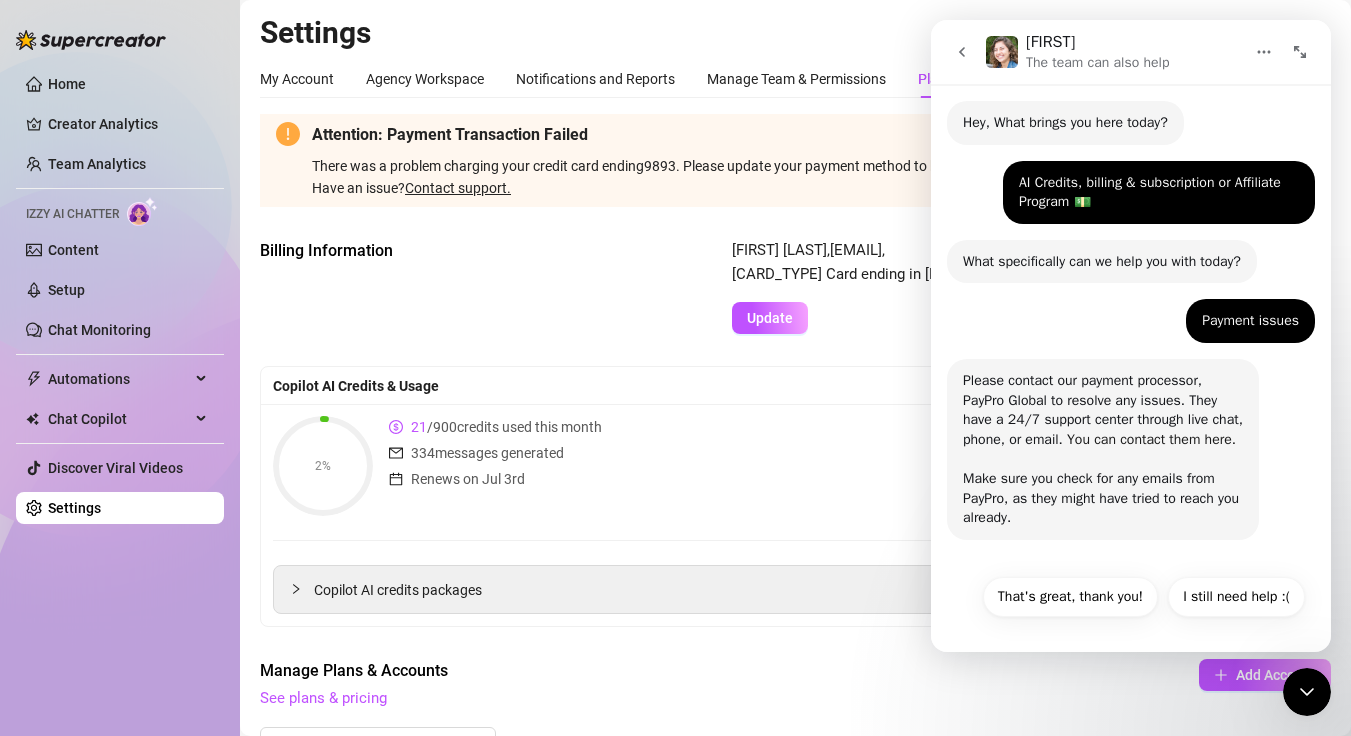 click on "You can contact them here." at bounding box center (1151, 439) 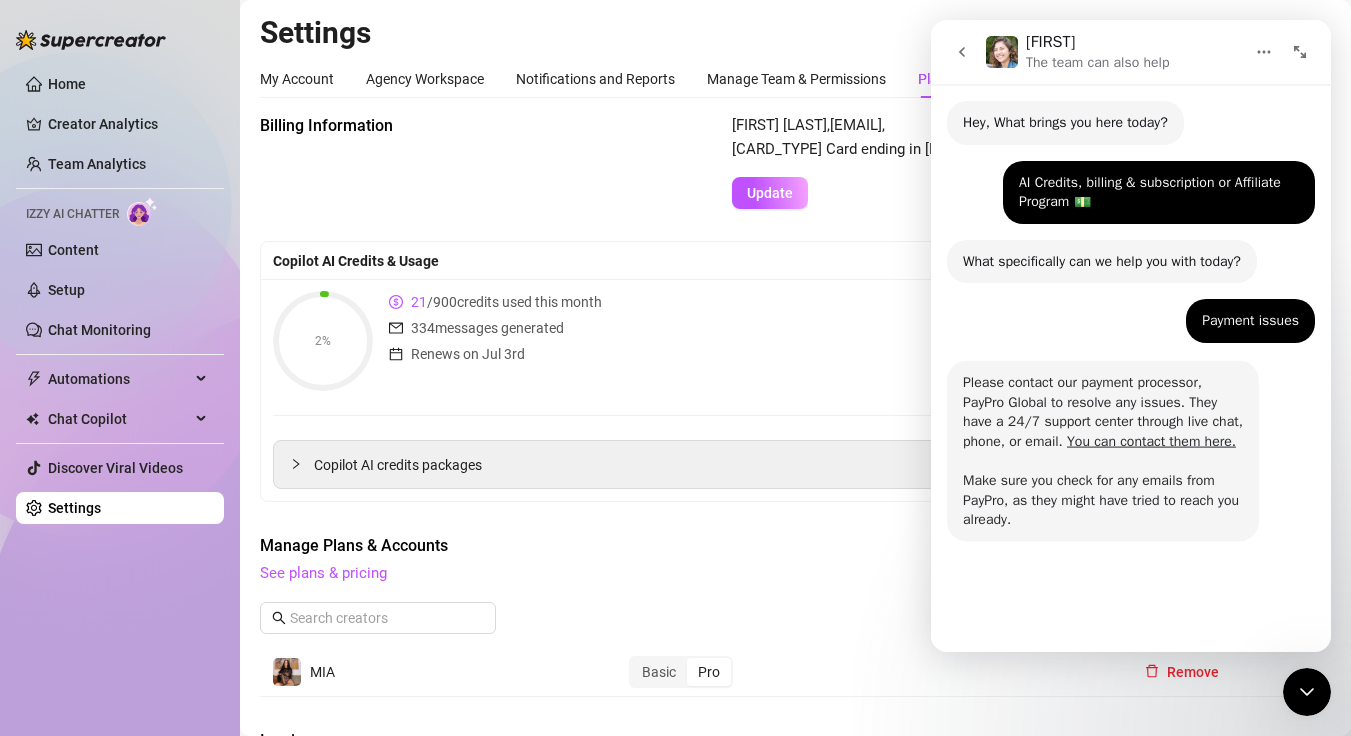 scroll, scrollTop: 64, scrollLeft: 0, axis: vertical 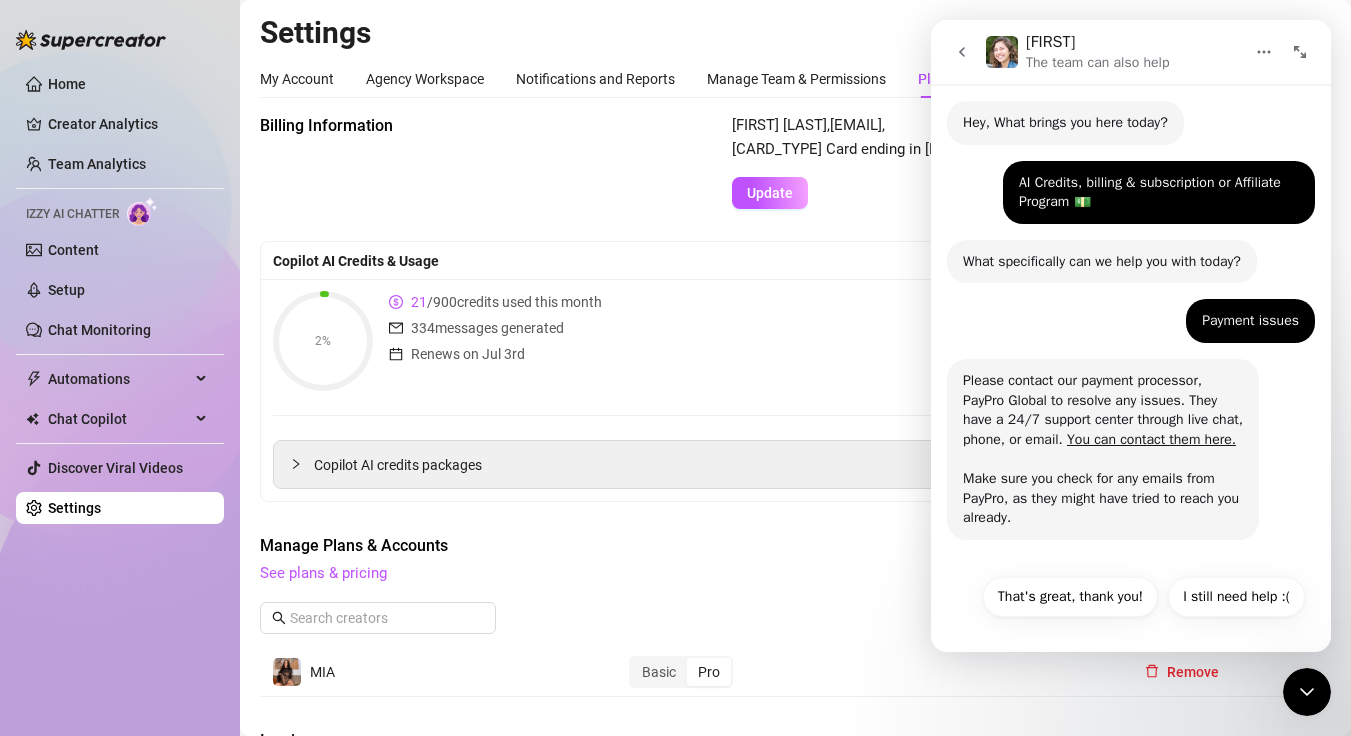 click 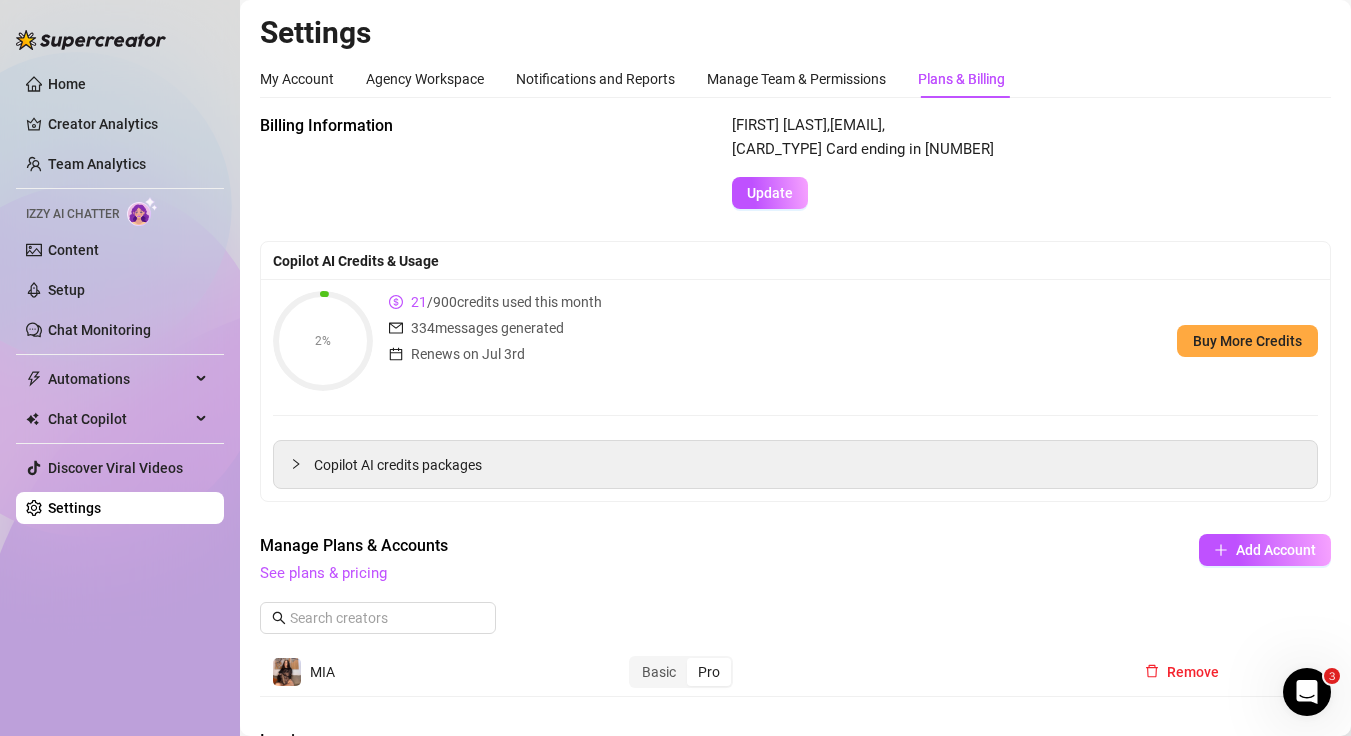 scroll, scrollTop: 0, scrollLeft: 0, axis: both 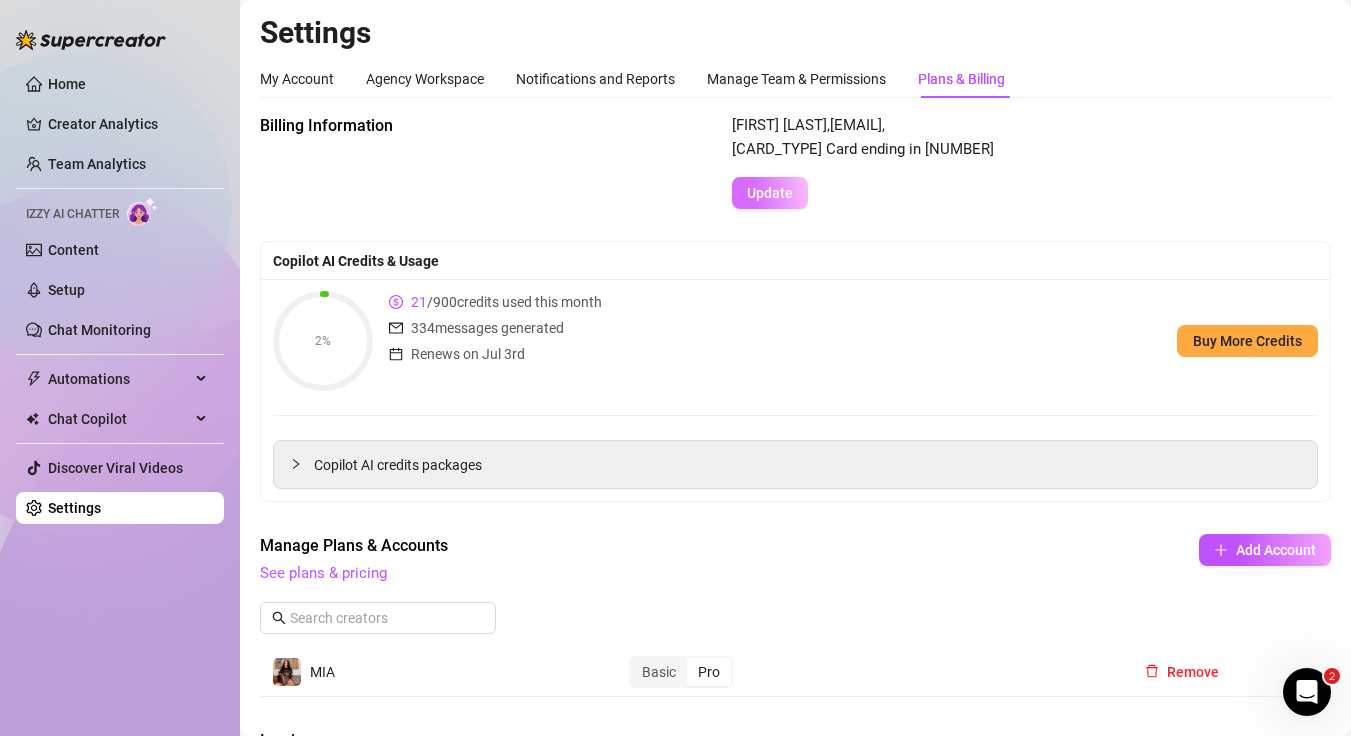 click on "Update" at bounding box center (770, 193) 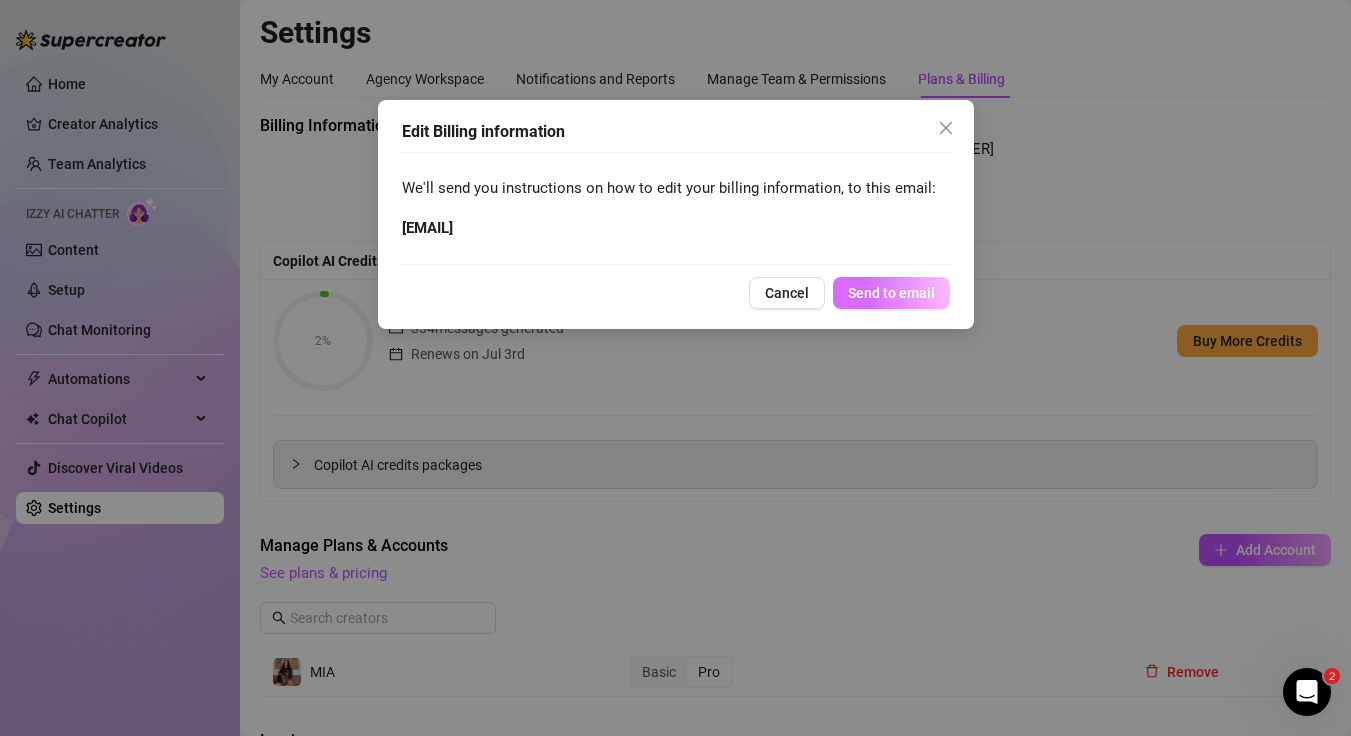 click on "Send to email" at bounding box center [891, 293] 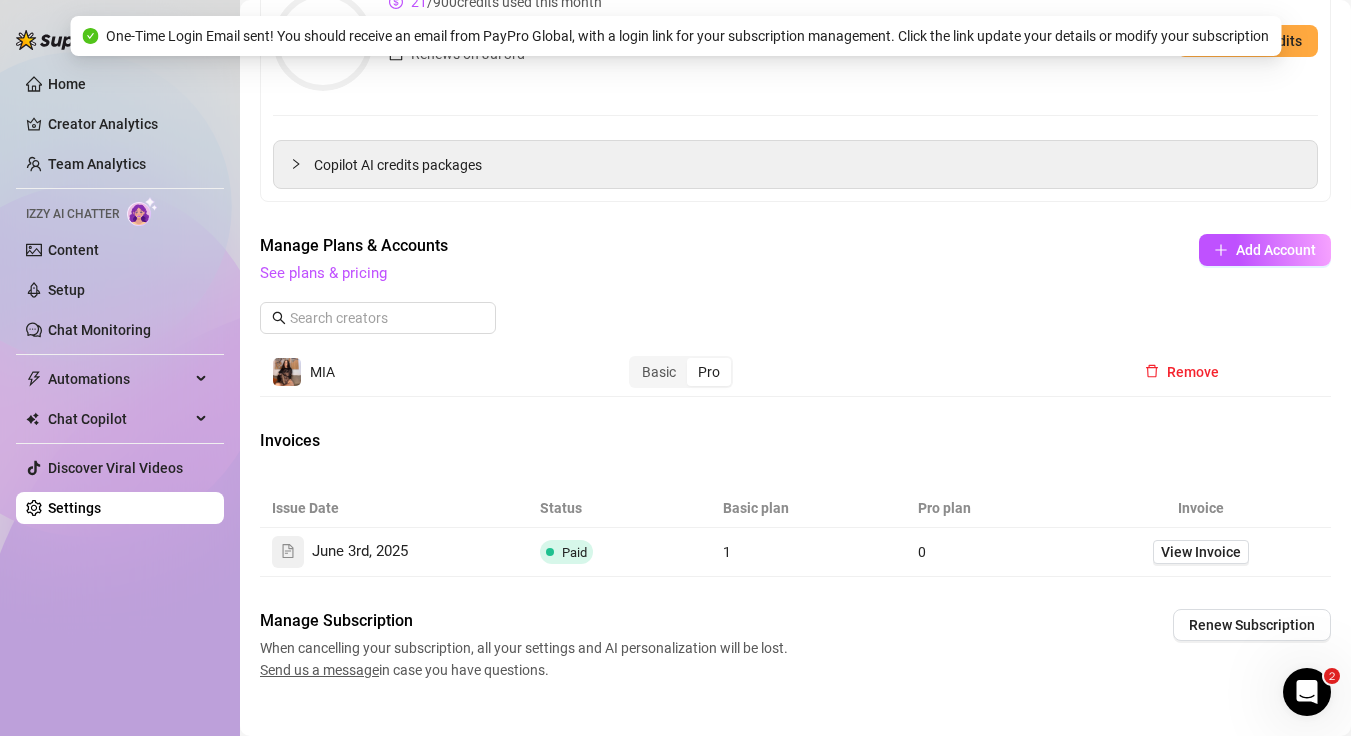 scroll, scrollTop: 330, scrollLeft: 0, axis: vertical 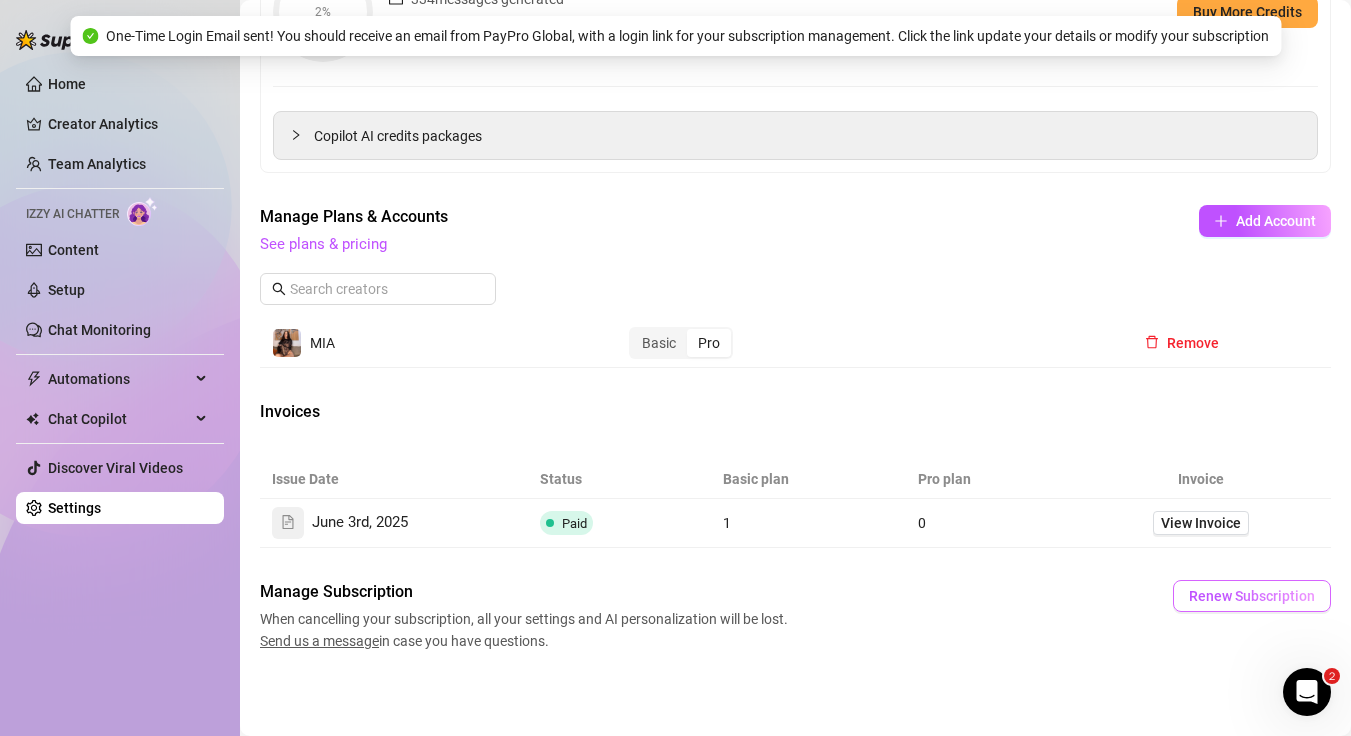 click on "Renew Subscription" at bounding box center (1252, 596) 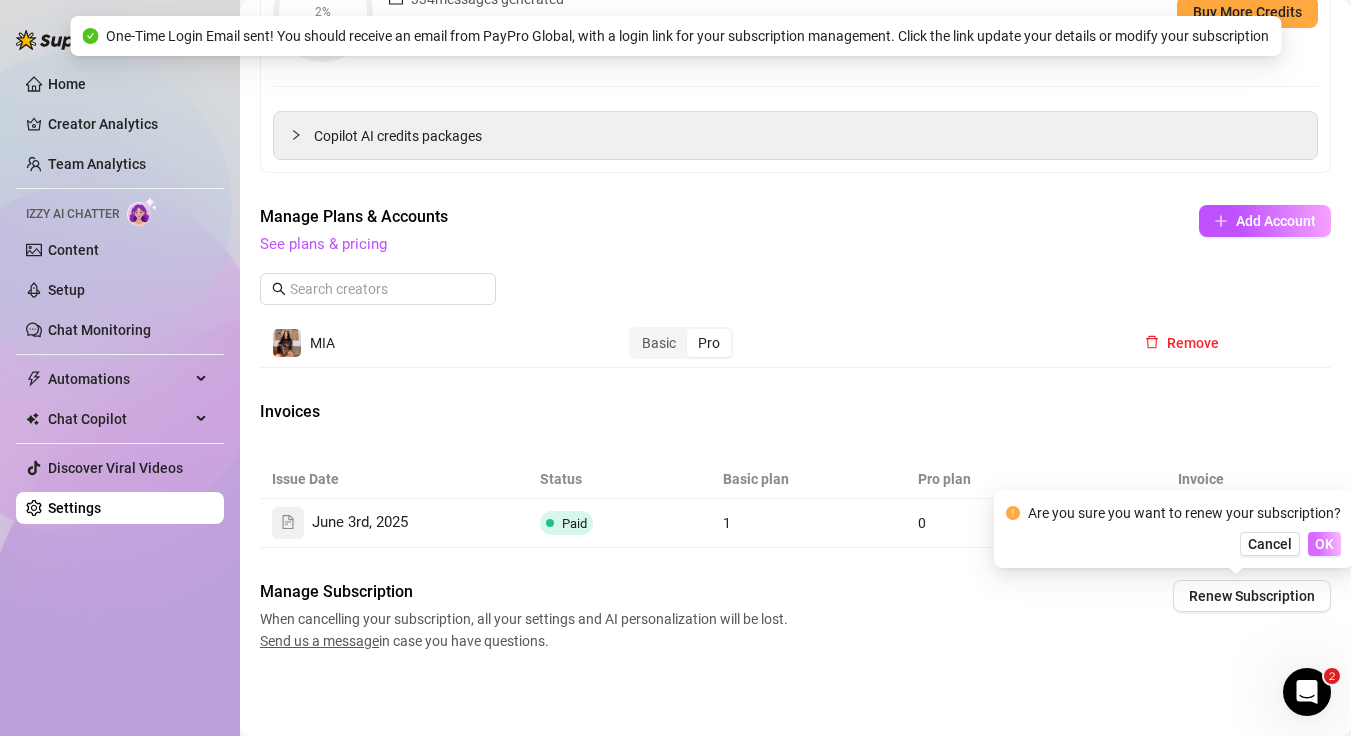click on "OK" at bounding box center (1324, 544) 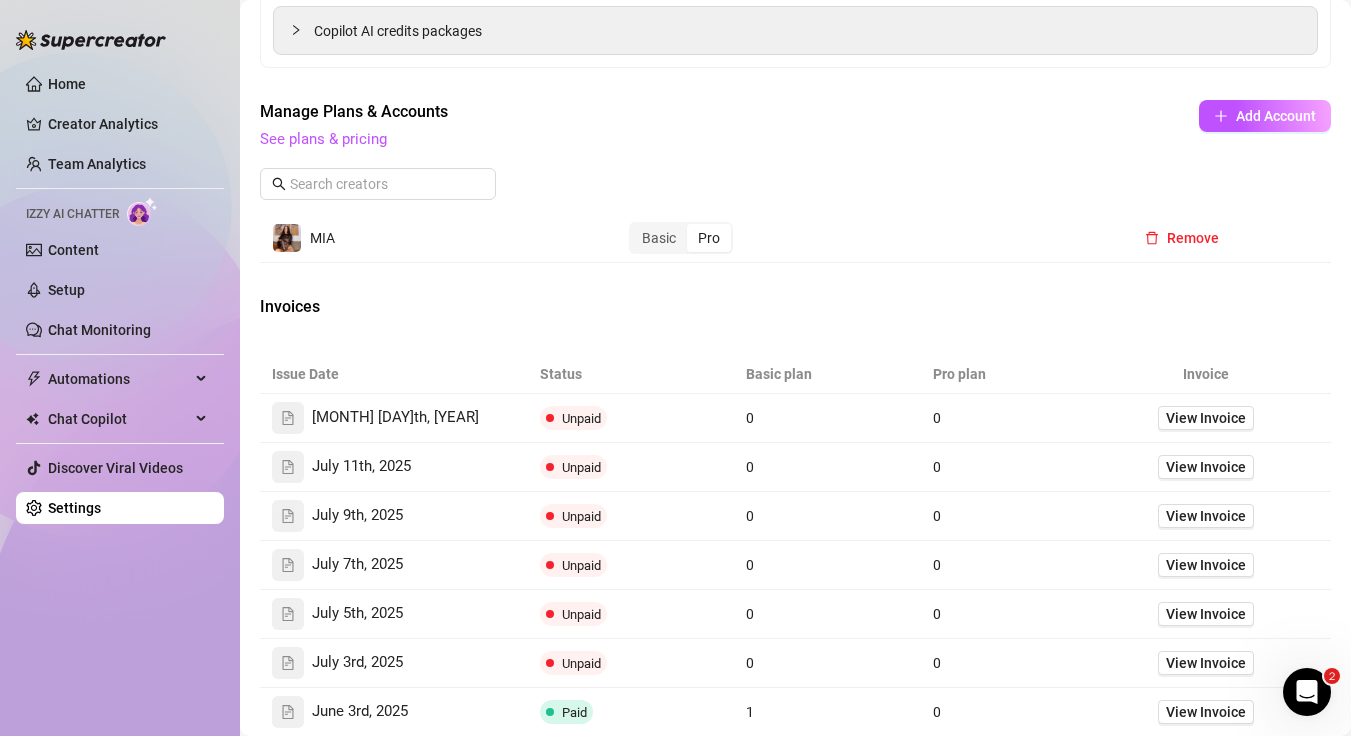 scroll, scrollTop: 249, scrollLeft: 0, axis: vertical 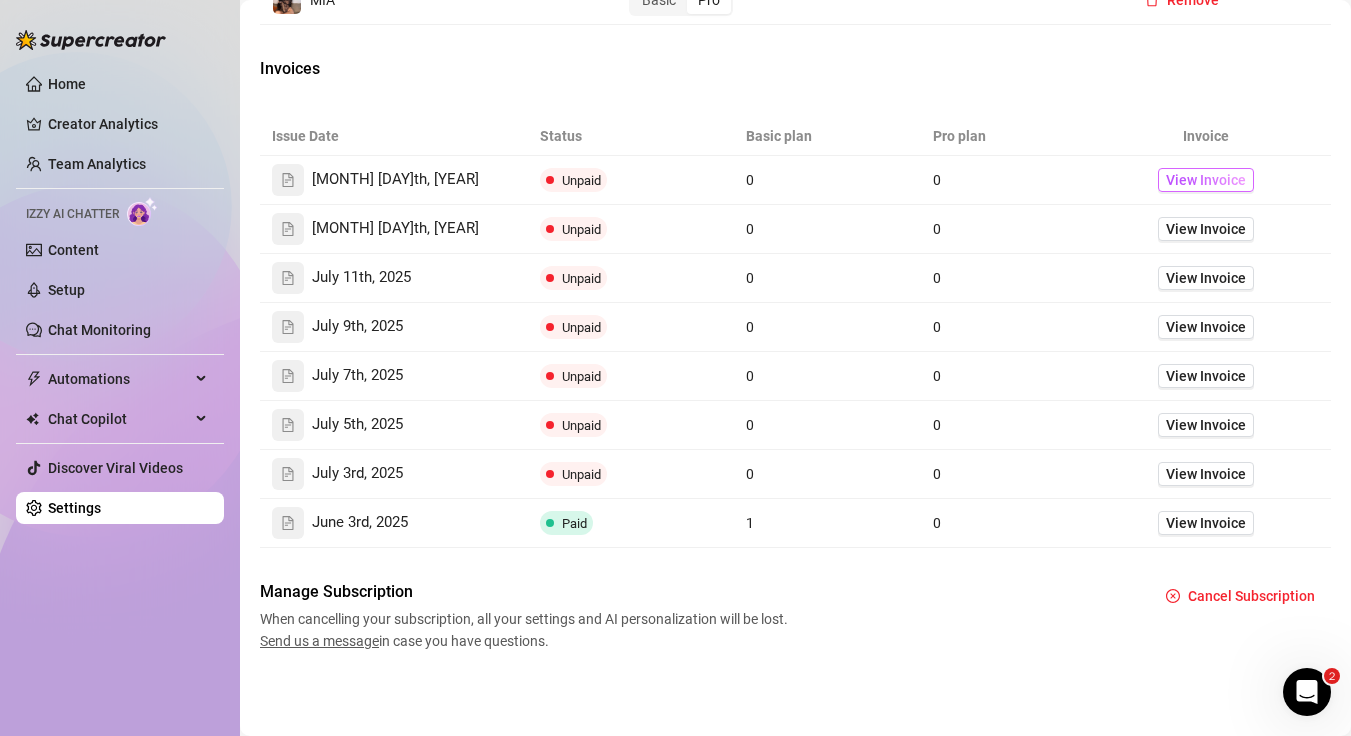 click on "View Invoice" at bounding box center [1206, 180] 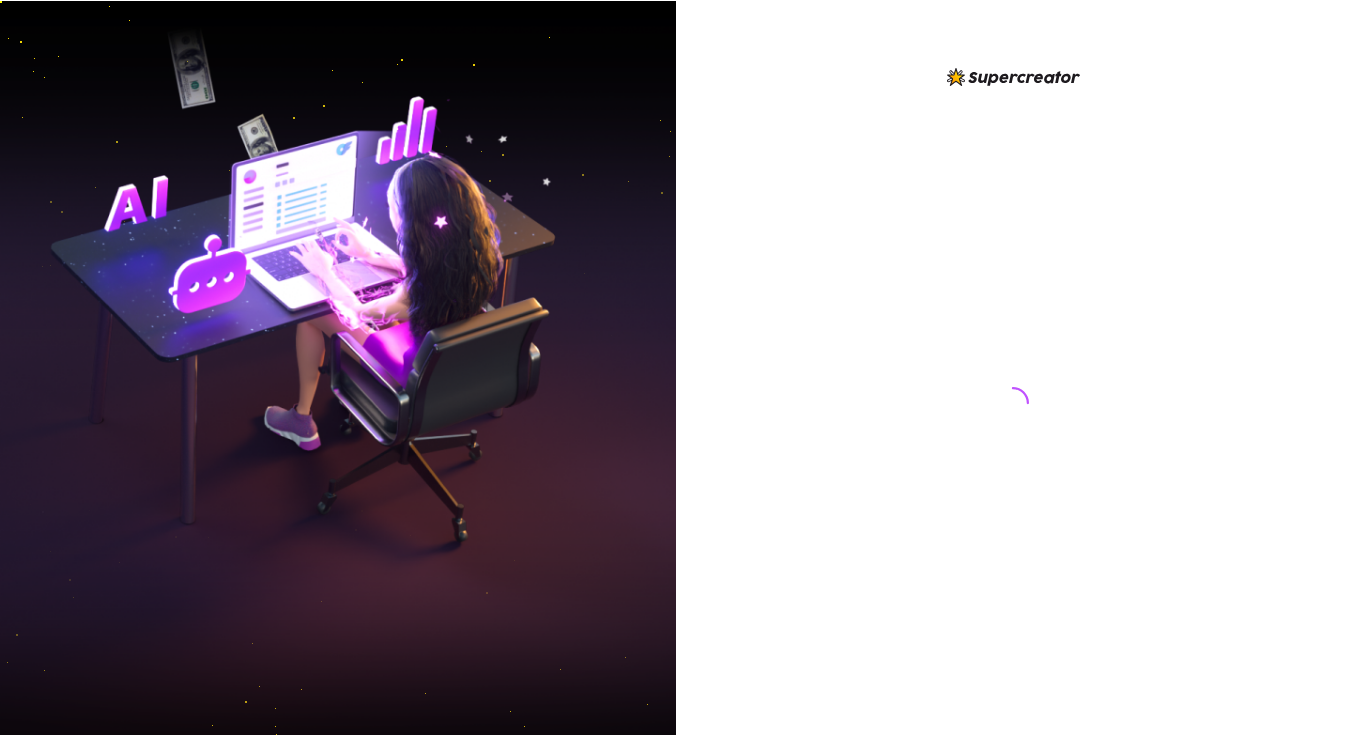 scroll, scrollTop: 0, scrollLeft: 0, axis: both 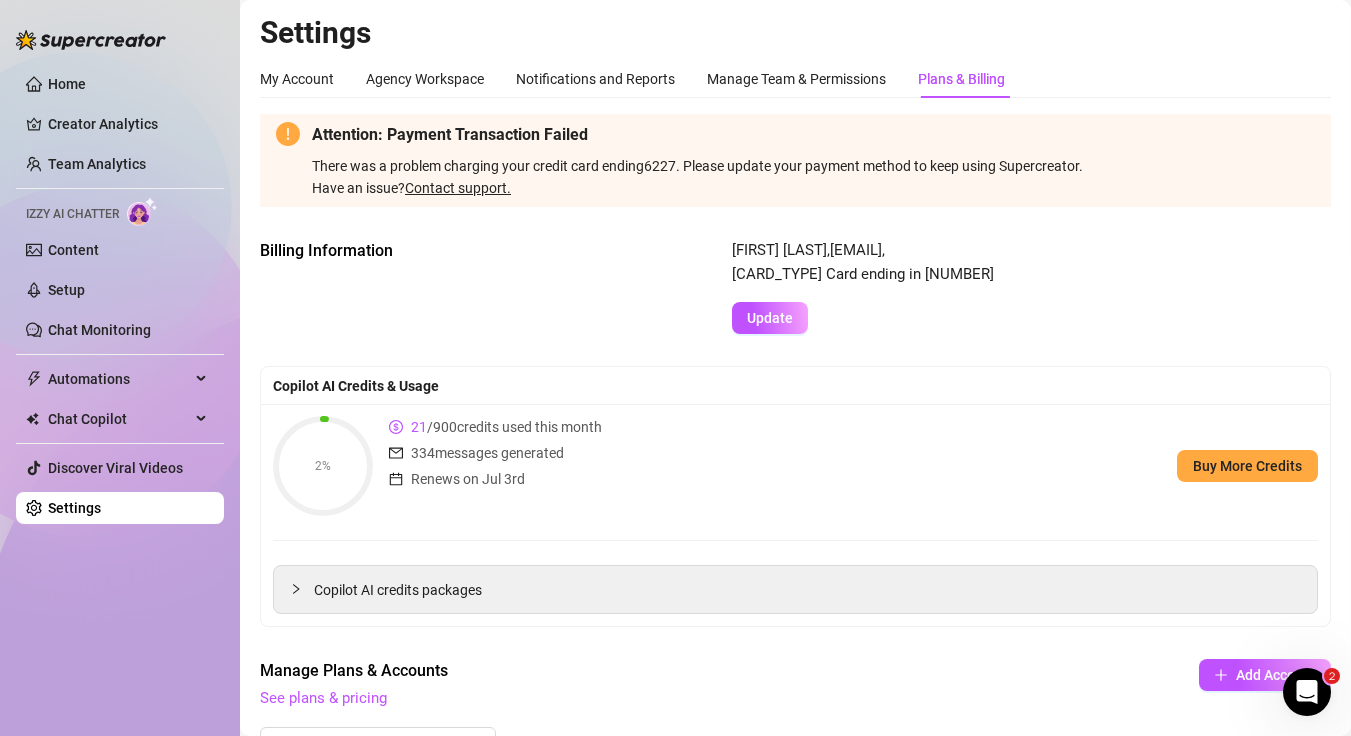 click on "Contact support." at bounding box center (458, 188) 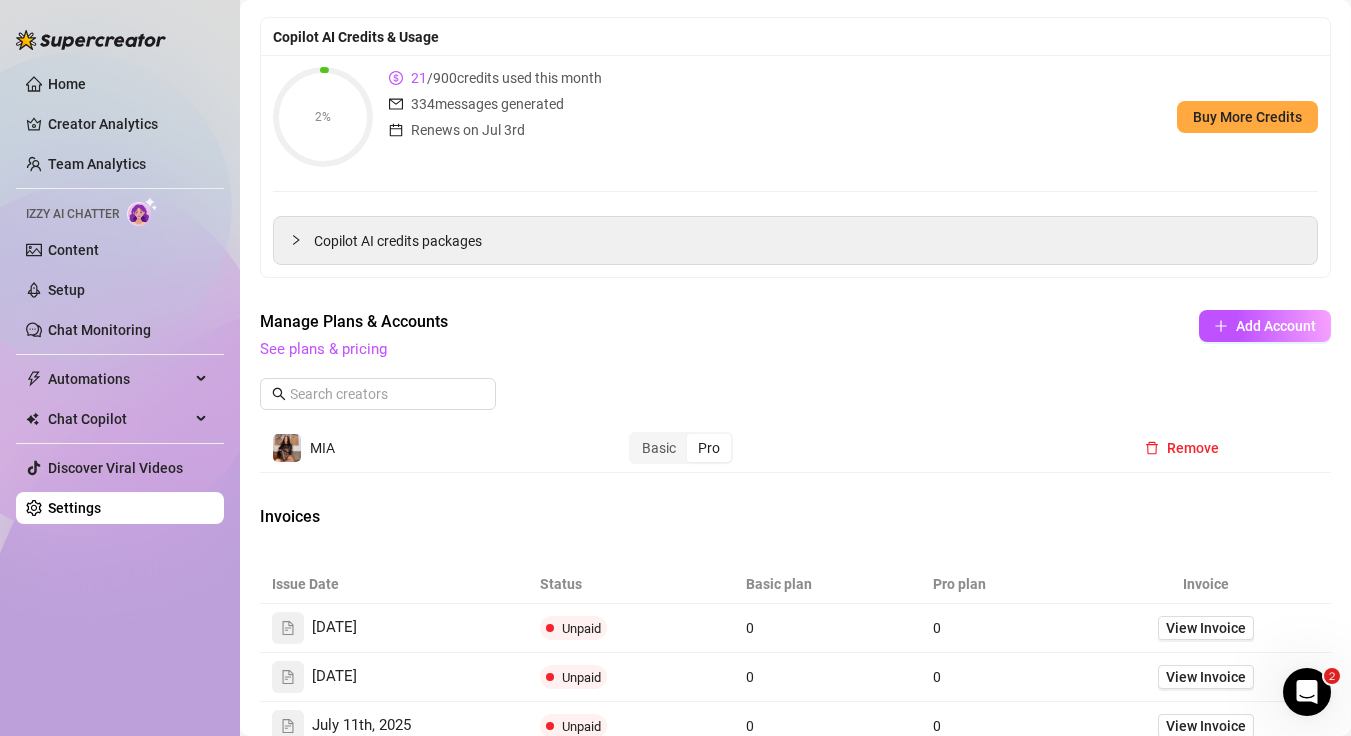 scroll, scrollTop: 400, scrollLeft: 0, axis: vertical 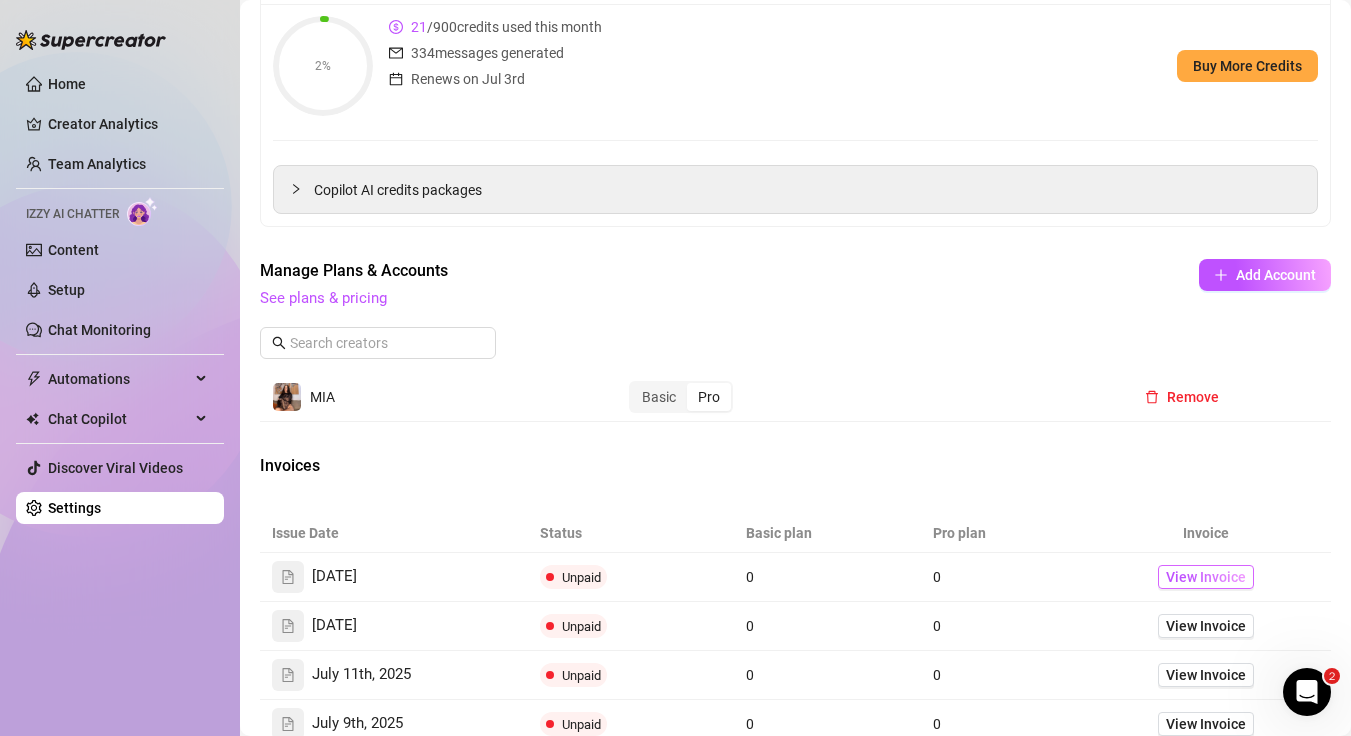 click on "View Invoice" at bounding box center (1206, 577) 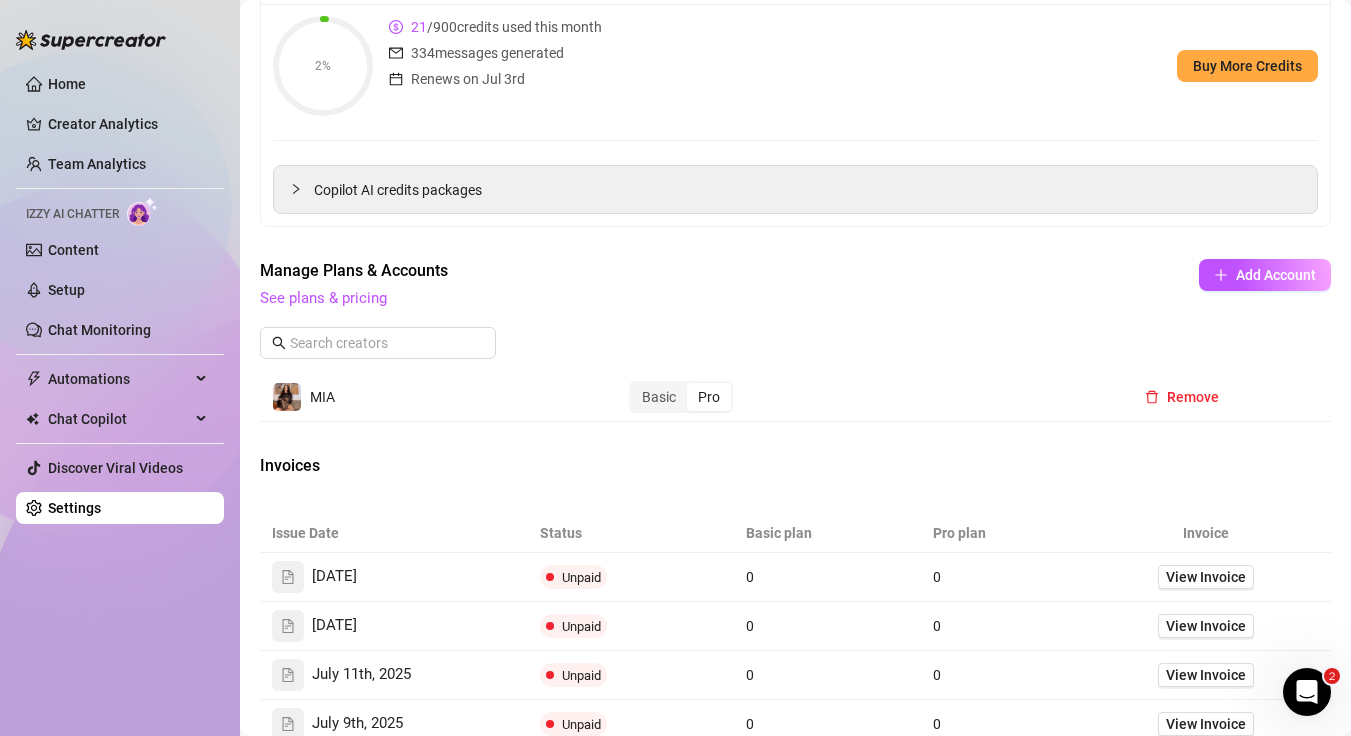 scroll, scrollTop: 0, scrollLeft: 0, axis: both 